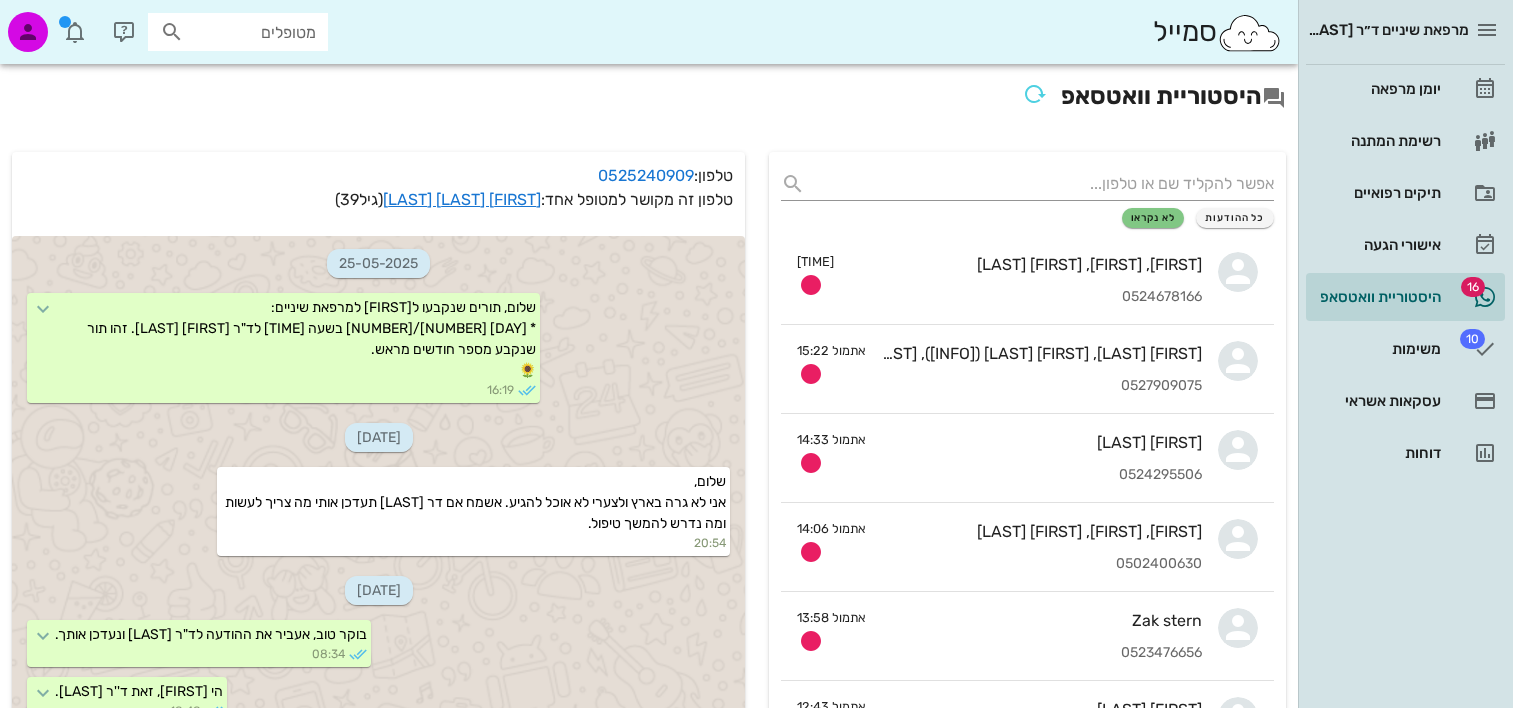scroll, scrollTop: 0, scrollLeft: 0, axis: both 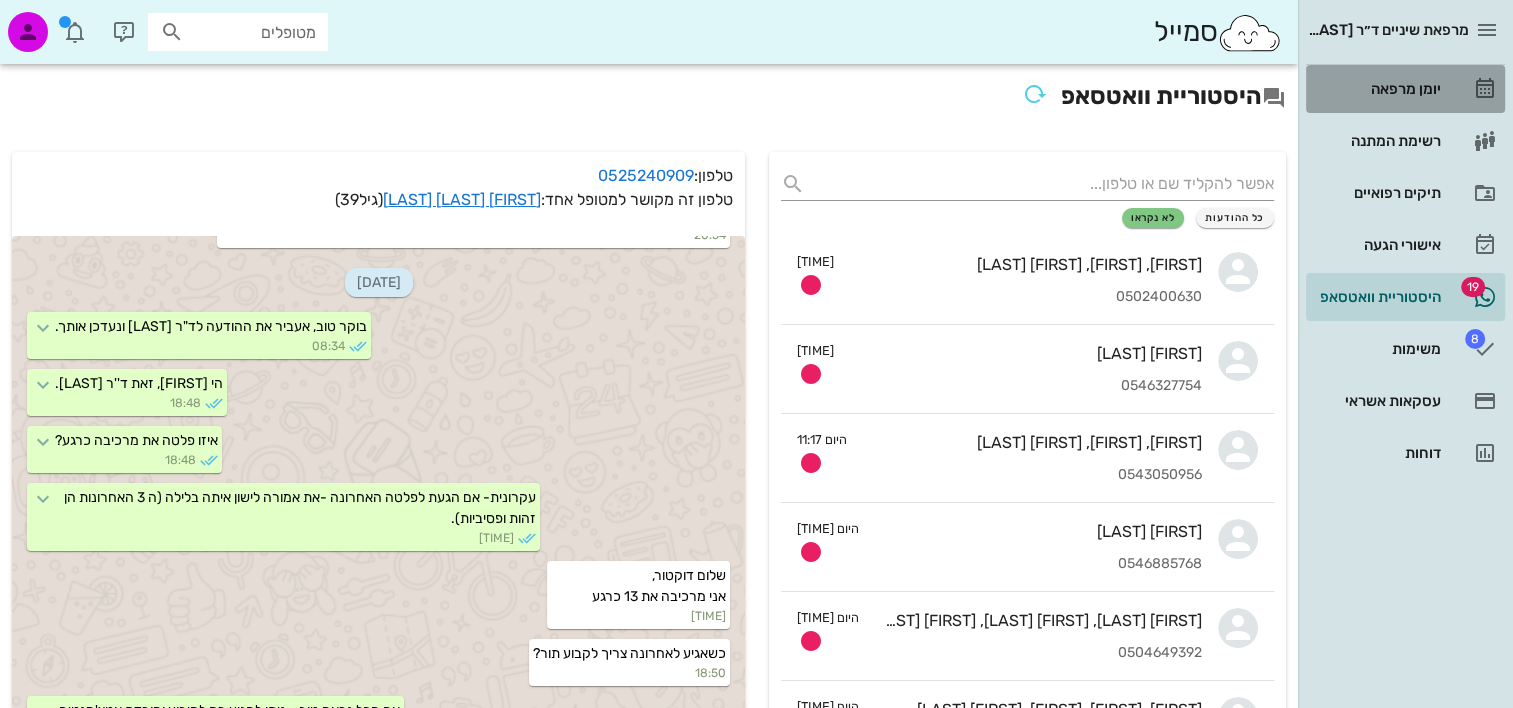 click on "יומן מרפאה" at bounding box center [1377, 89] 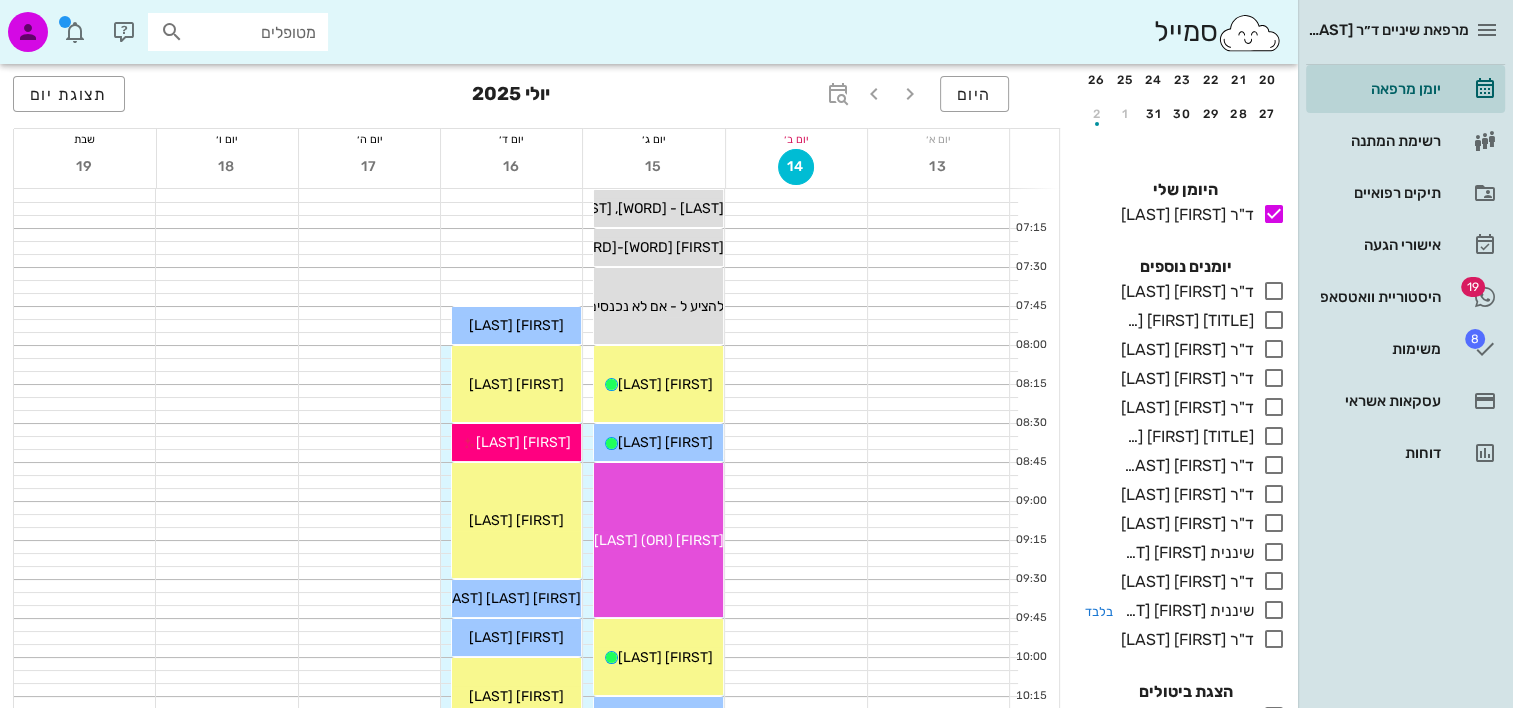 scroll, scrollTop: 284, scrollLeft: 0, axis: vertical 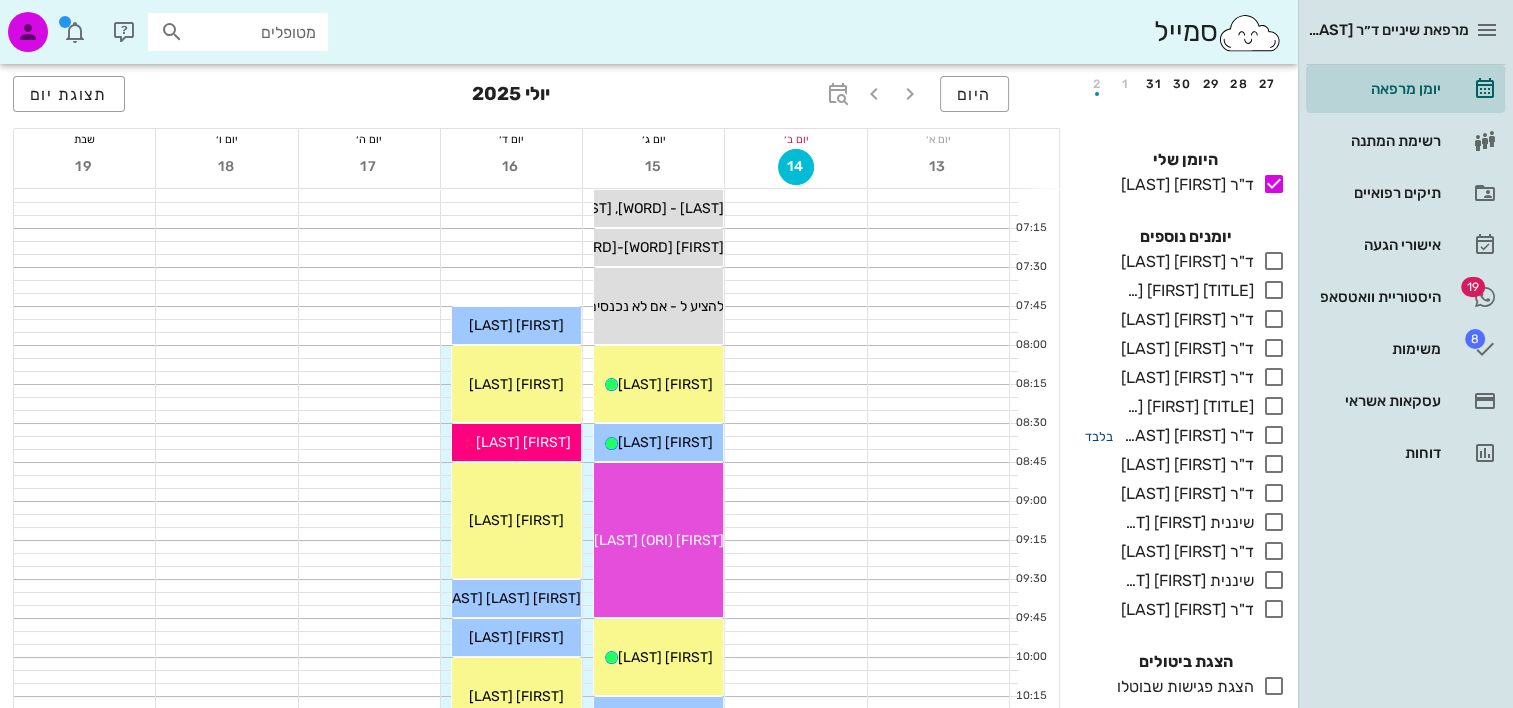 click on "בלבד" at bounding box center [1099, 436] 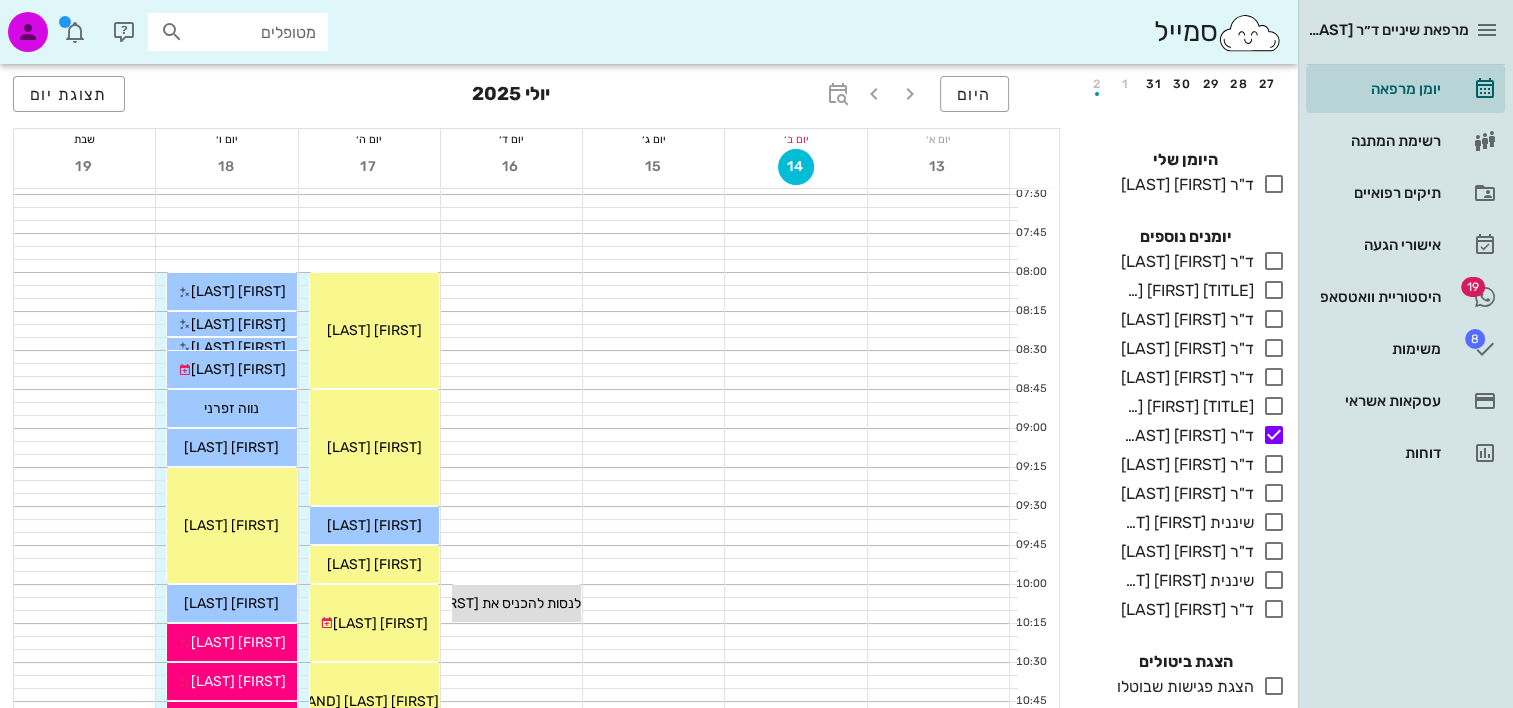 scroll, scrollTop: 0, scrollLeft: 0, axis: both 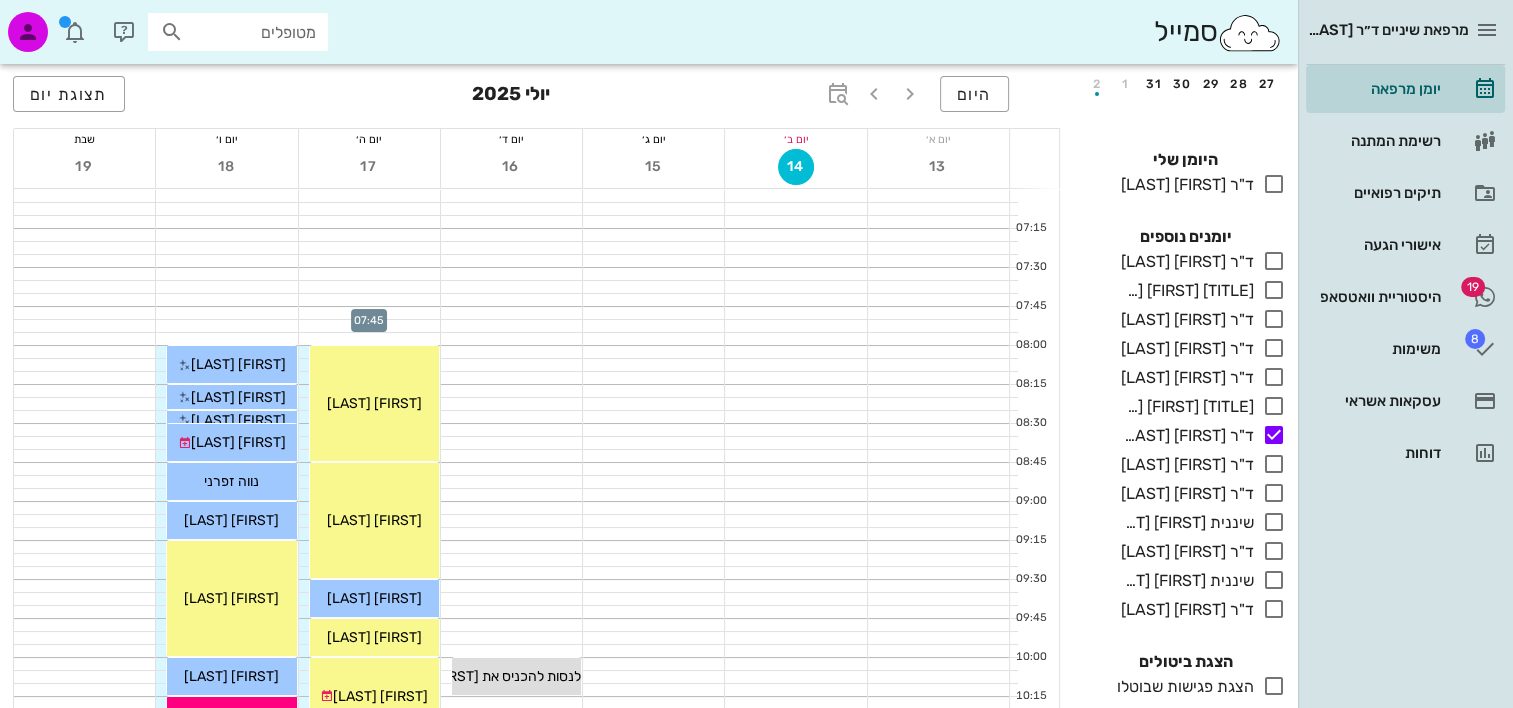click at bounding box center [369, 313] 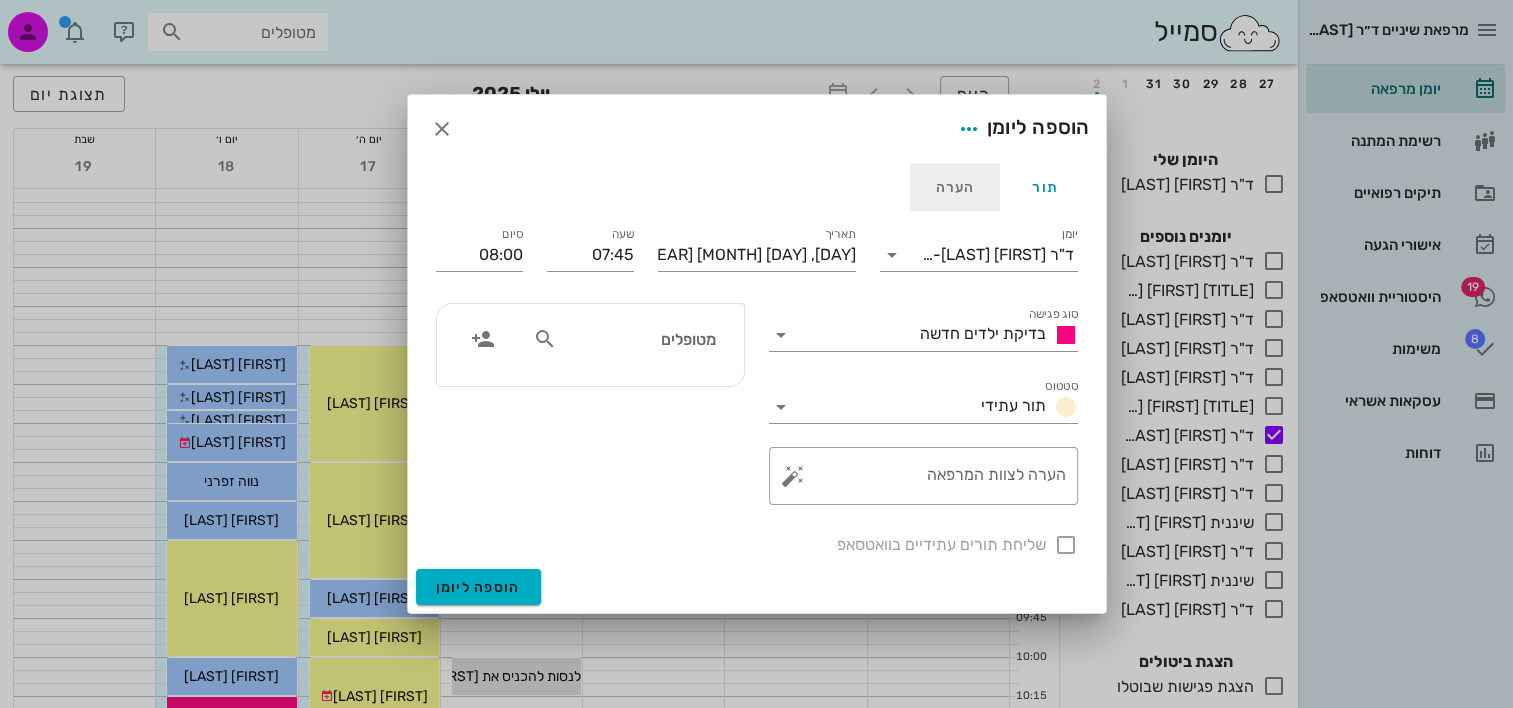click on "הערה" at bounding box center (955, 187) 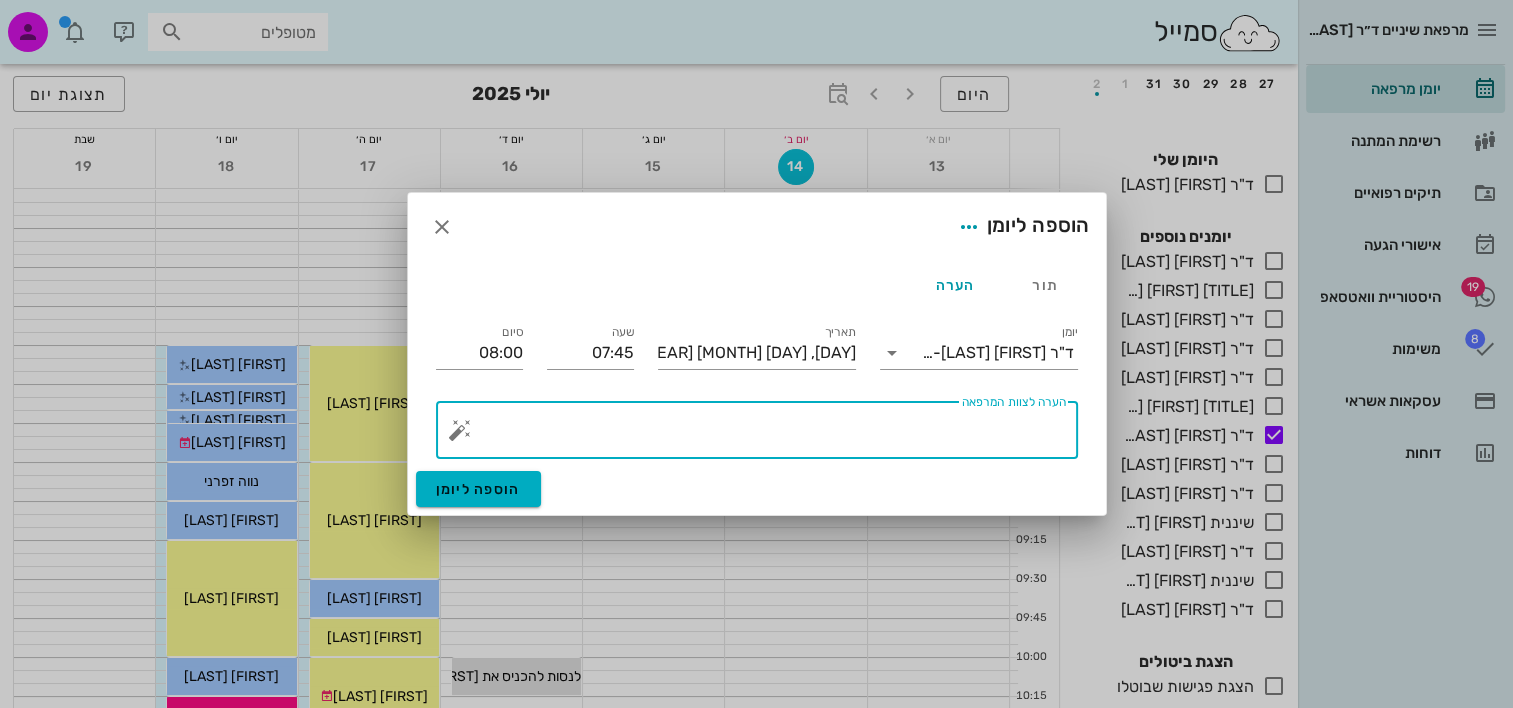 click on "הערה לצוות המרפאה" at bounding box center [765, 435] 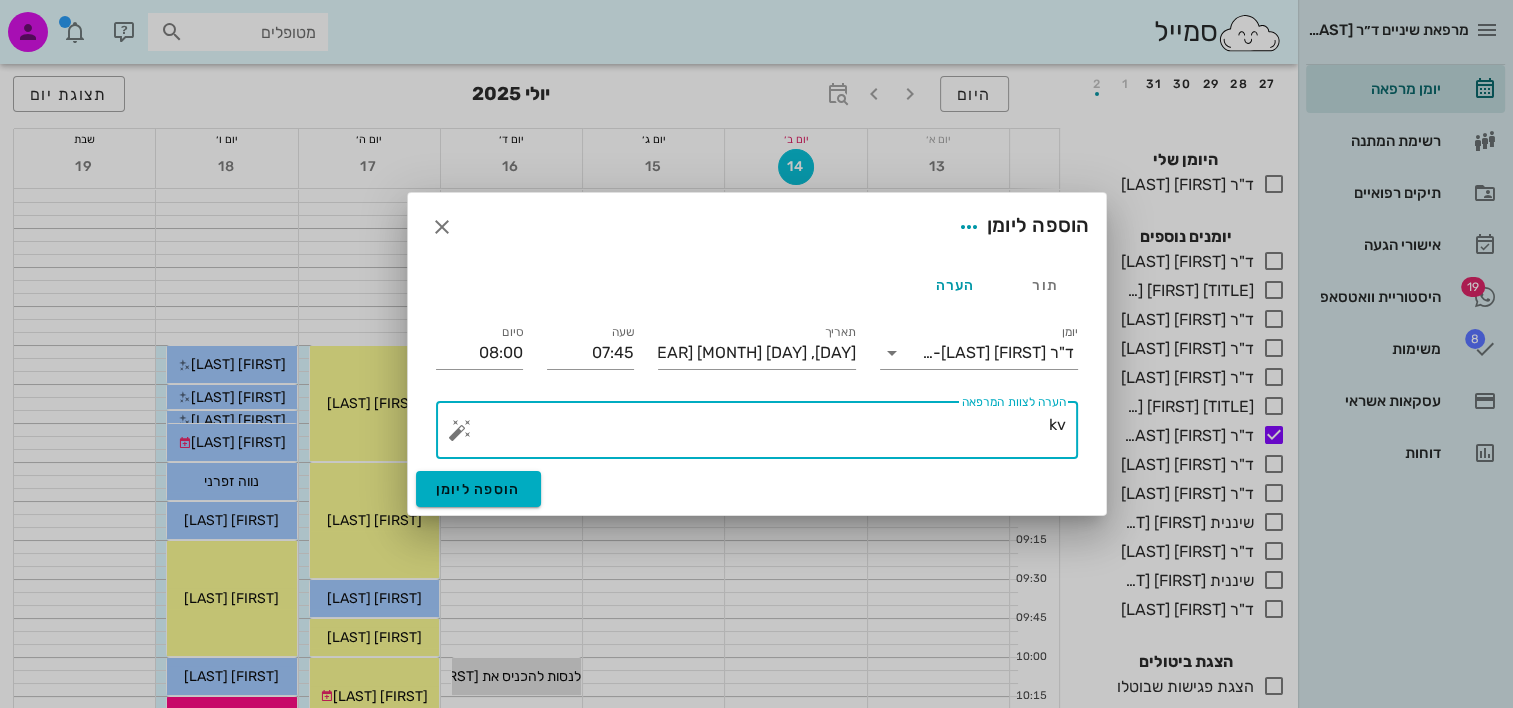 type on "k" 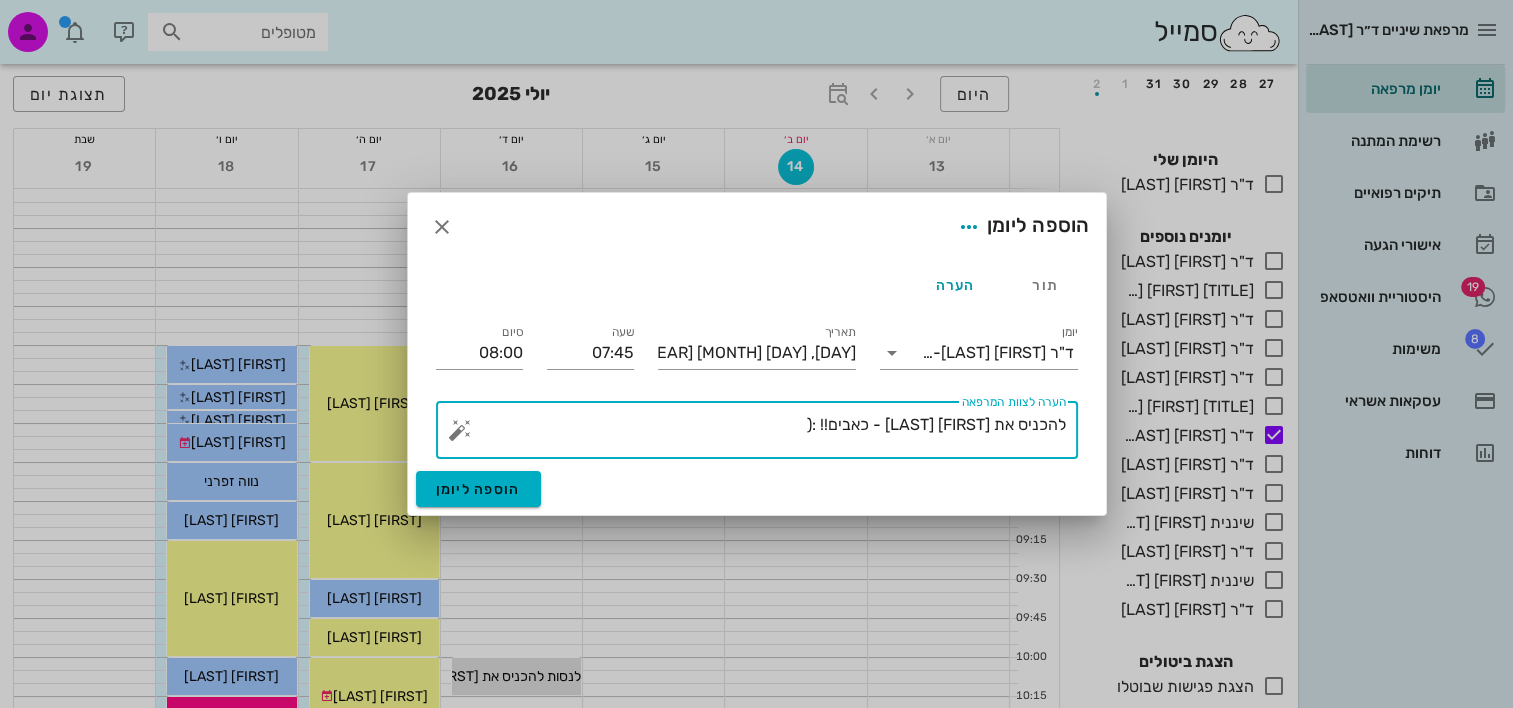 drag, startPoint x: 825, startPoint y: 437, endPoint x: 1214, endPoint y: 425, distance: 389.18506 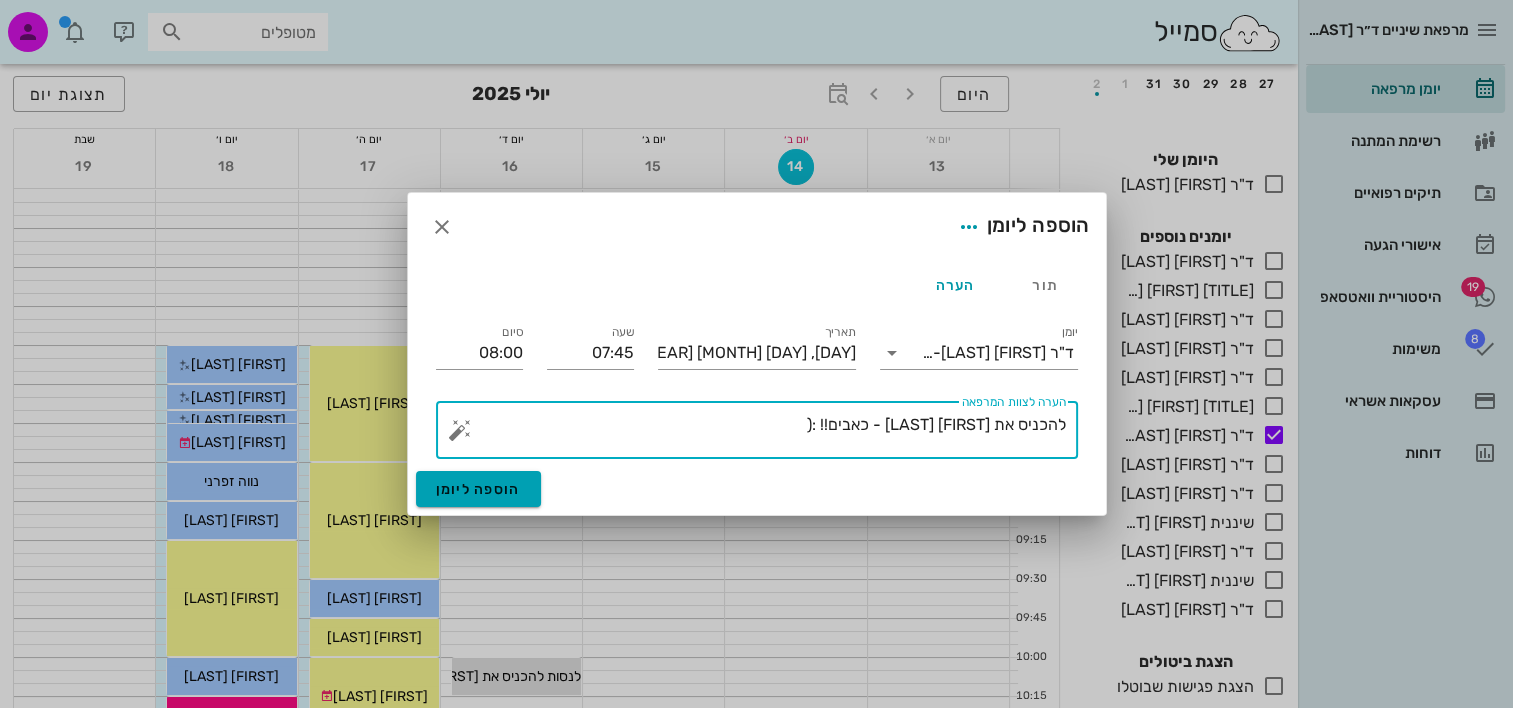 type on "להכניס את [FIRST] [LAST] - כאבים!! :(" 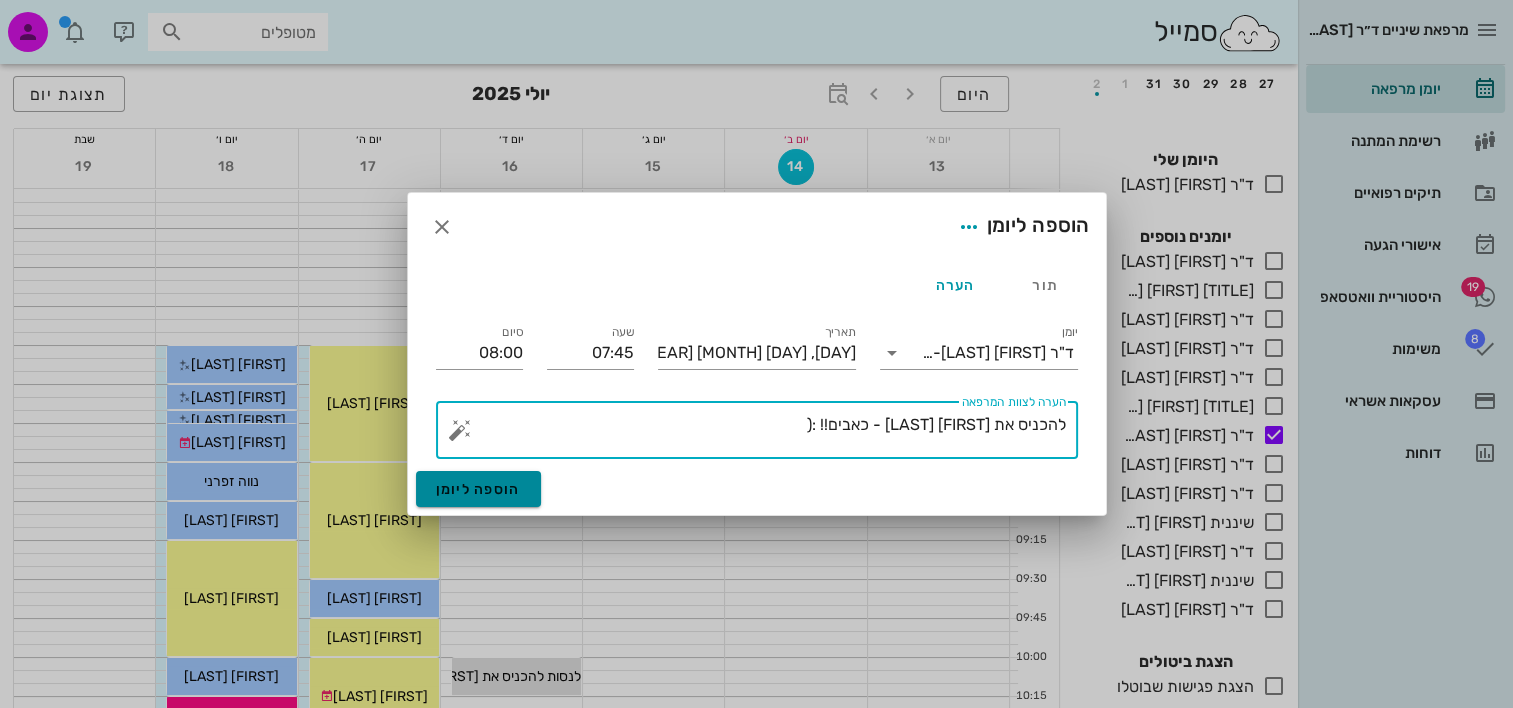 click on "הוספה ליומן" at bounding box center [478, 489] 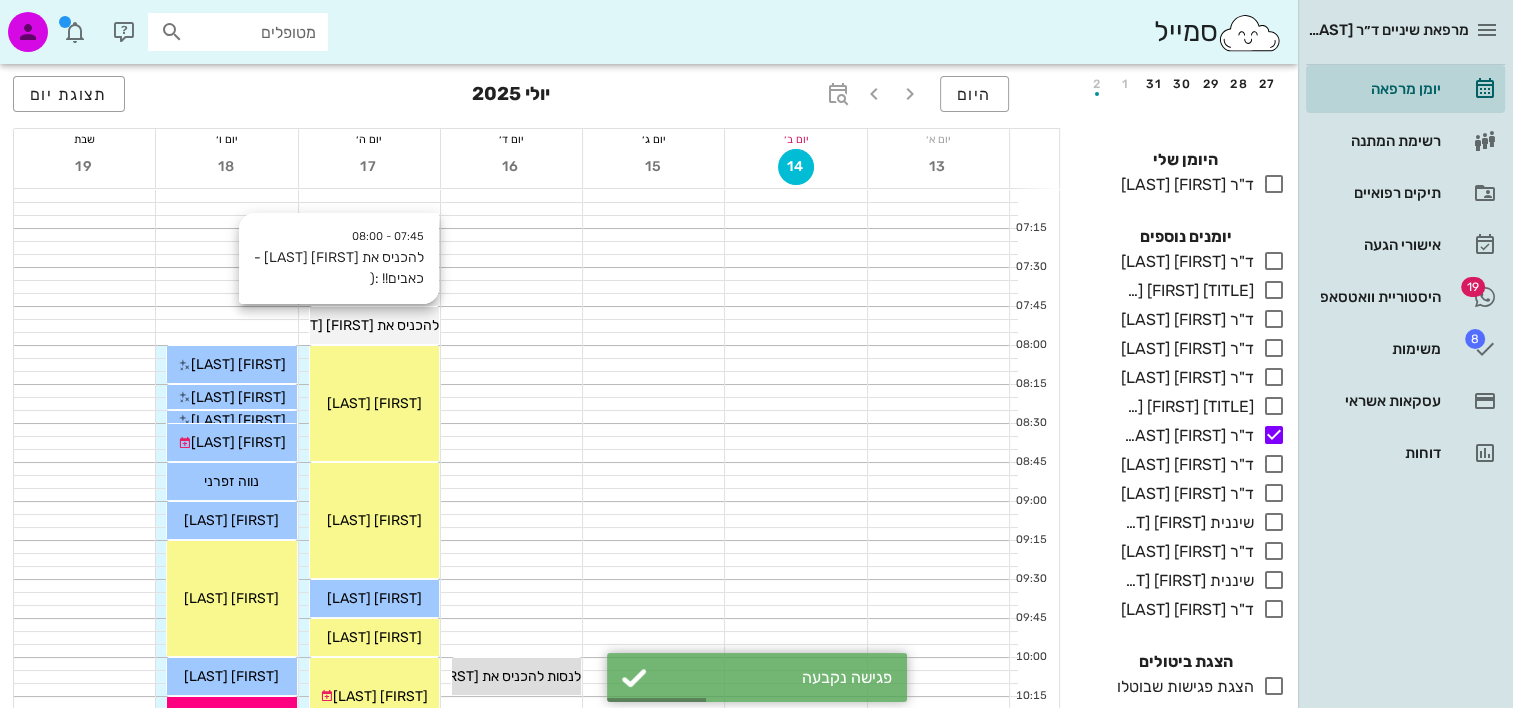 click on "להכניס את [FIRST] [LAST] - כאבים!! :(" at bounding box center [325, 325] 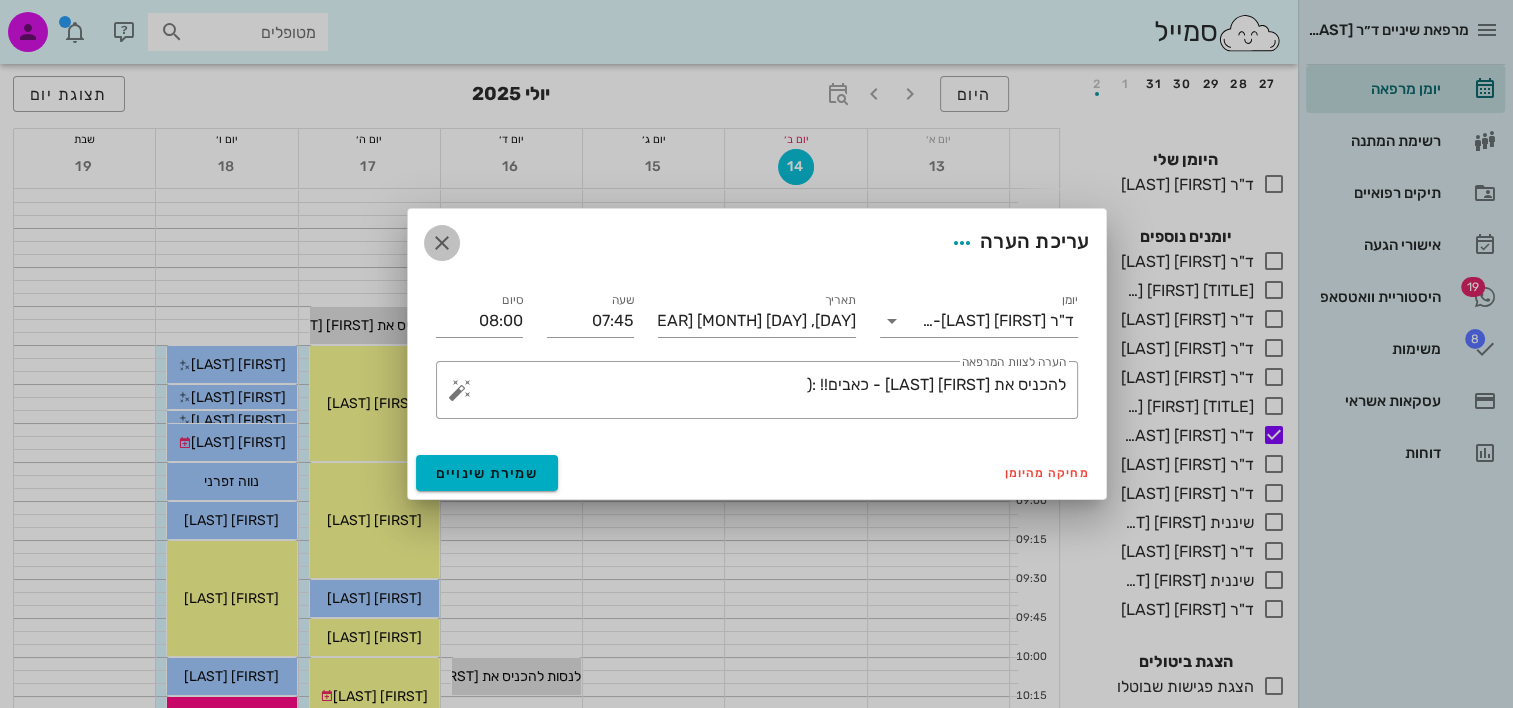 click at bounding box center [442, 243] 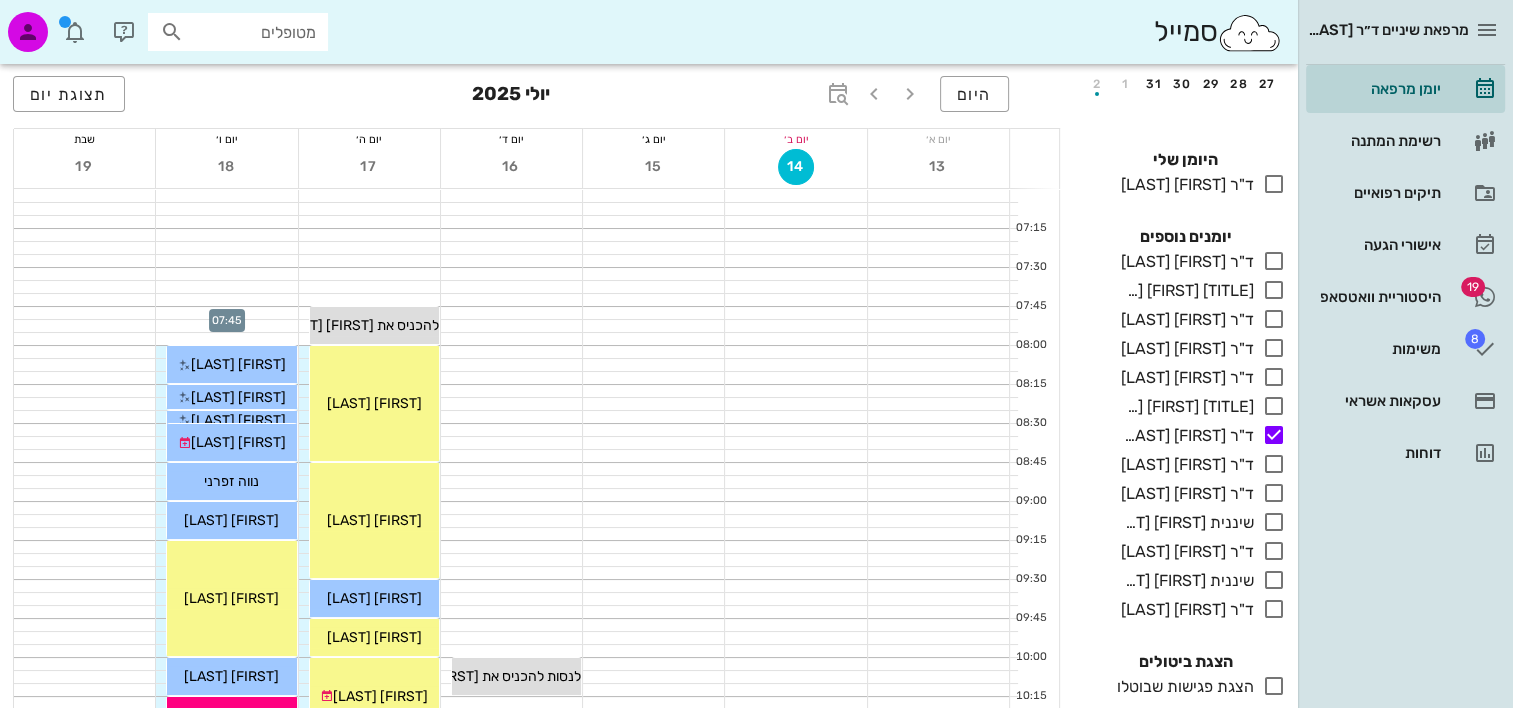 click at bounding box center (226, 313) 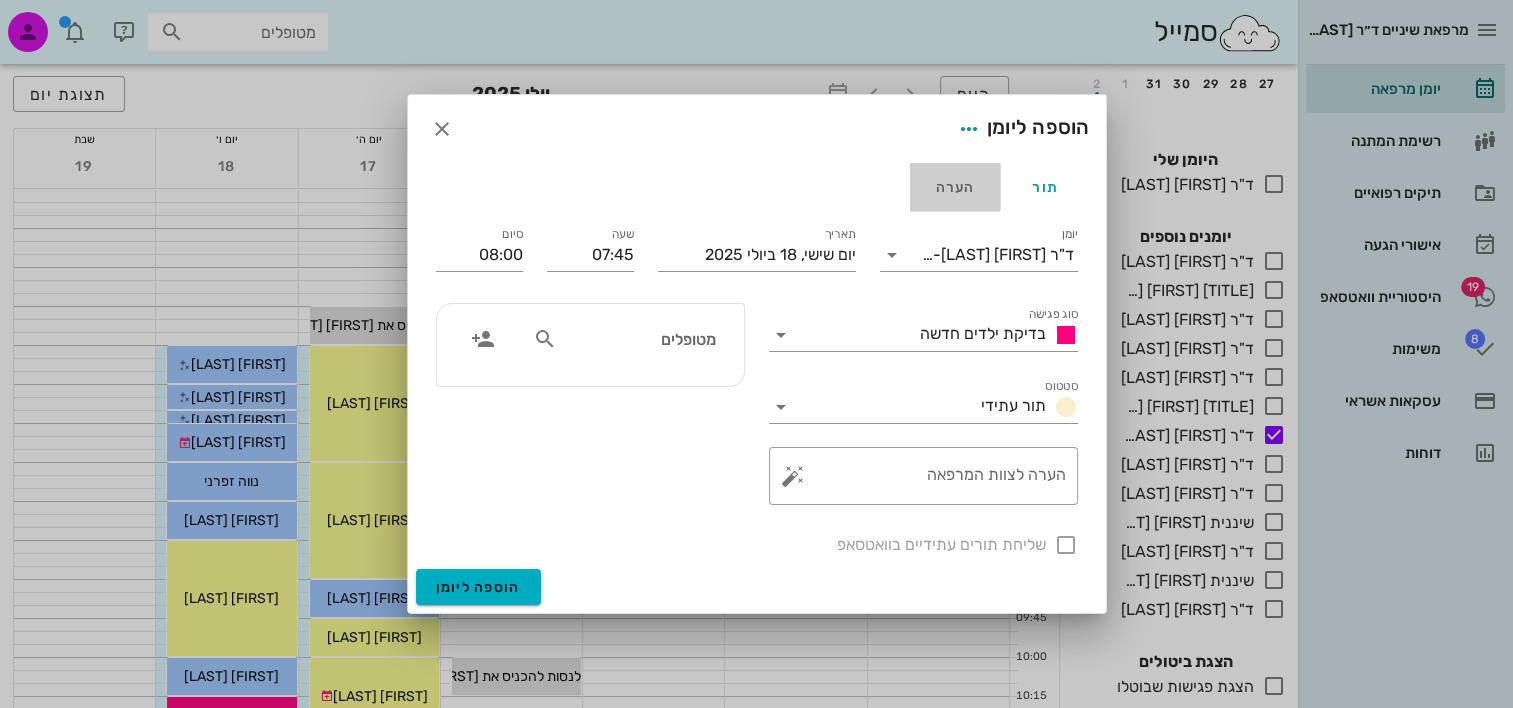 drag, startPoint x: 956, startPoint y: 186, endPoint x: 962, endPoint y: 174, distance: 13.416408 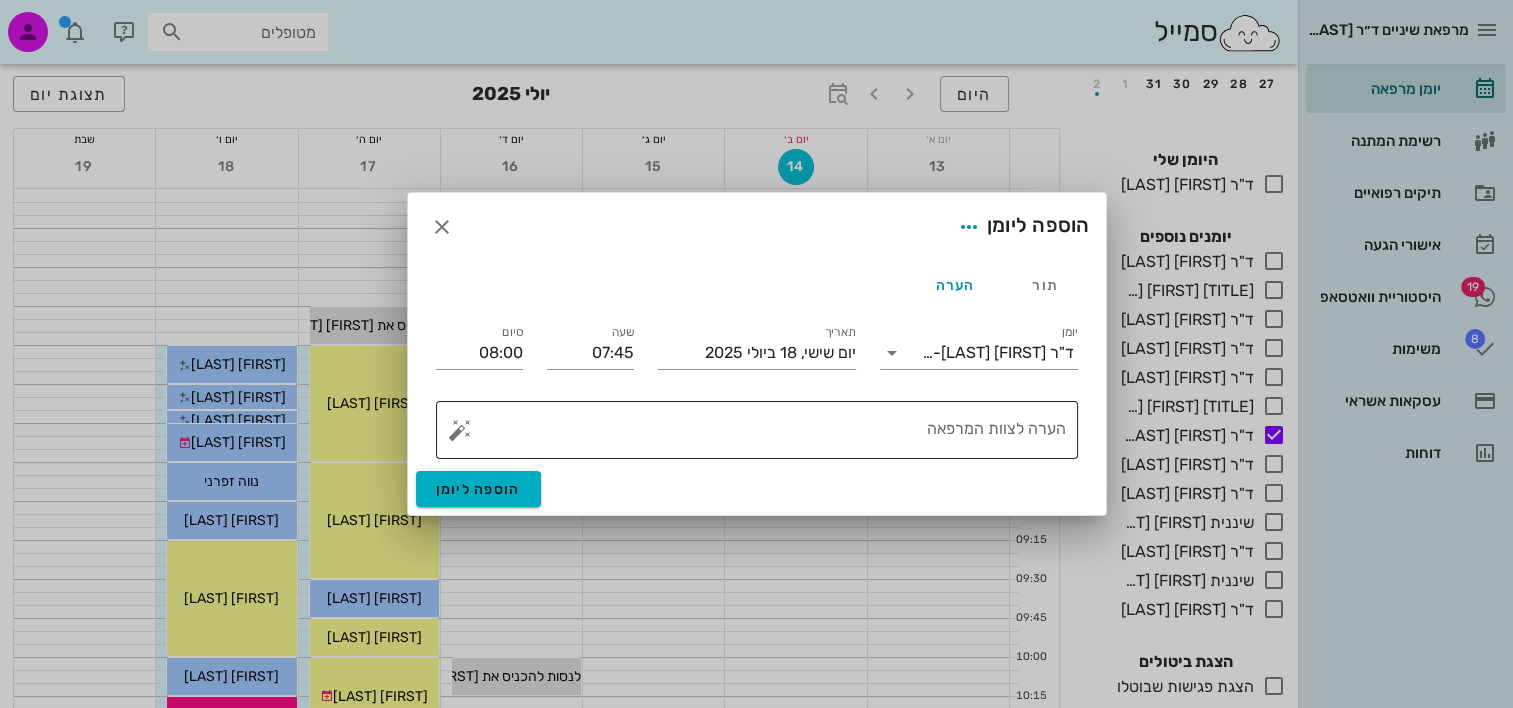 click on "הערה לצוות המרפאה" at bounding box center (765, 435) 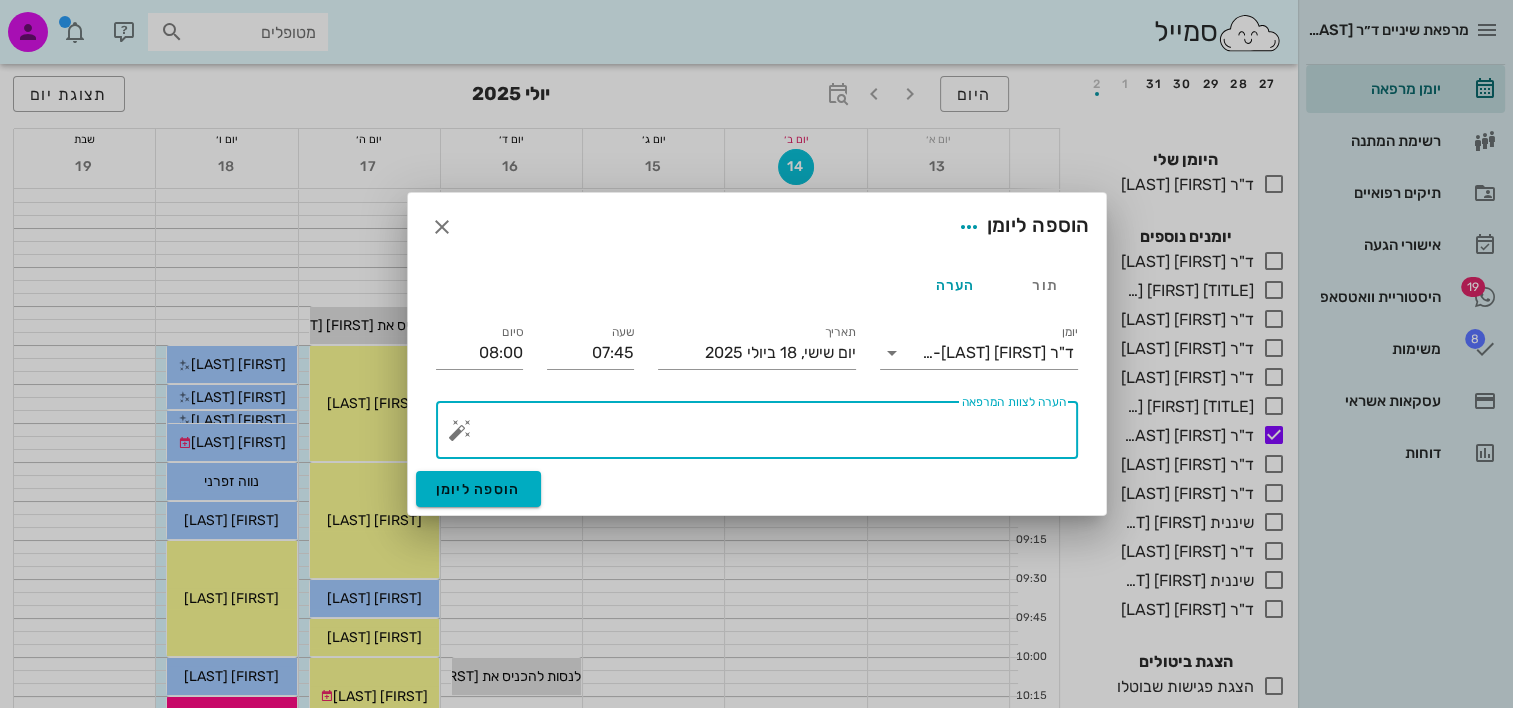 paste on "להכניס את [FIRST] [LAST] - כאבים!! :(" 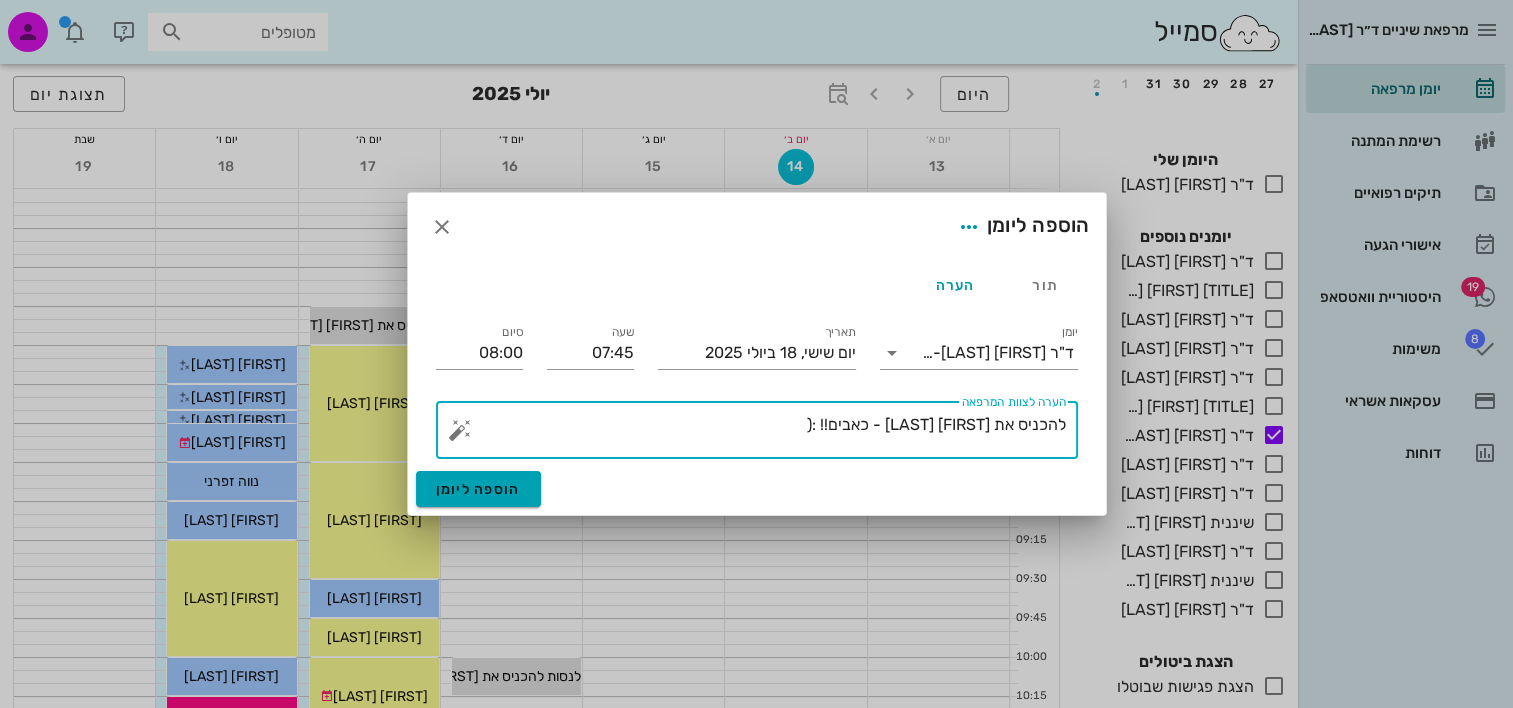 type on "להכניס את [FIRST] [LAST] - כאבים!! :(" 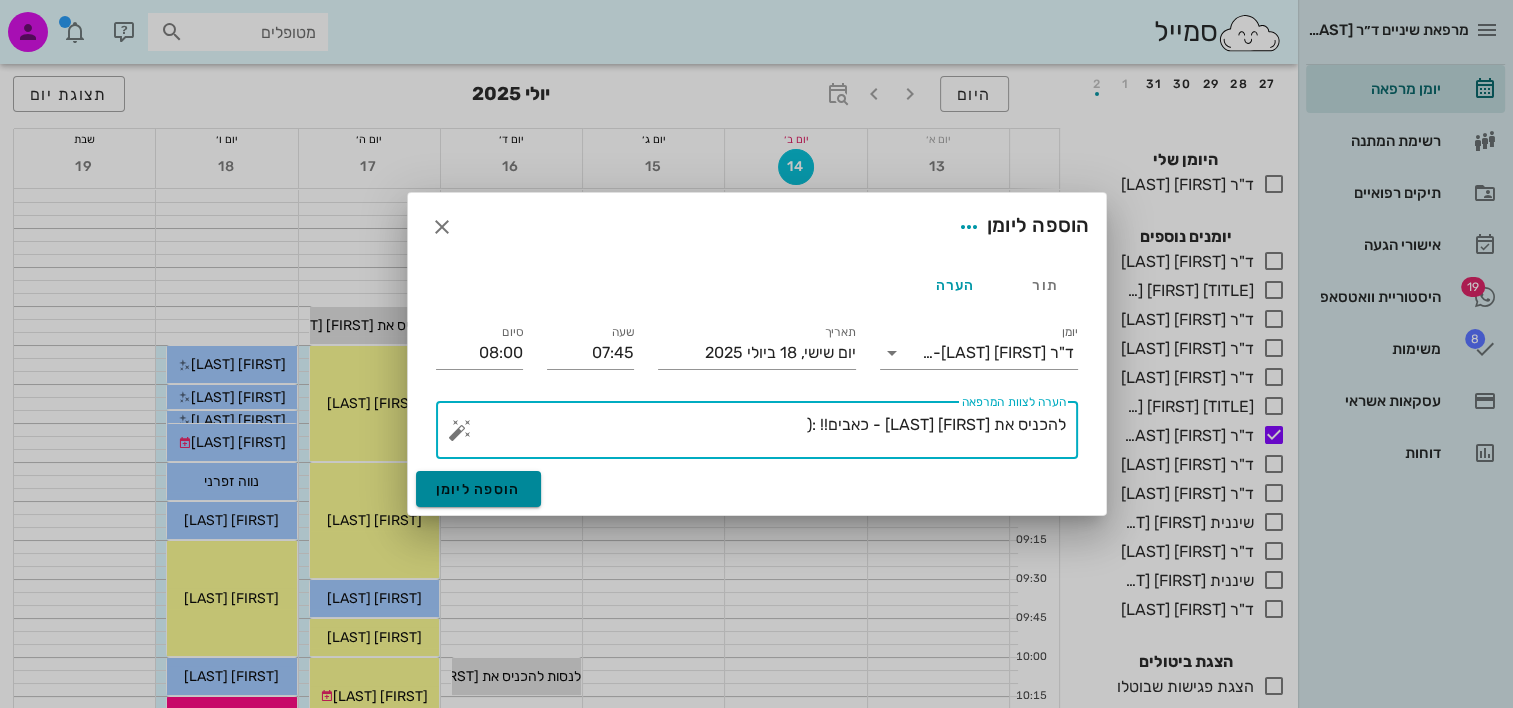 click on "הוספה ליומן" at bounding box center [478, 489] 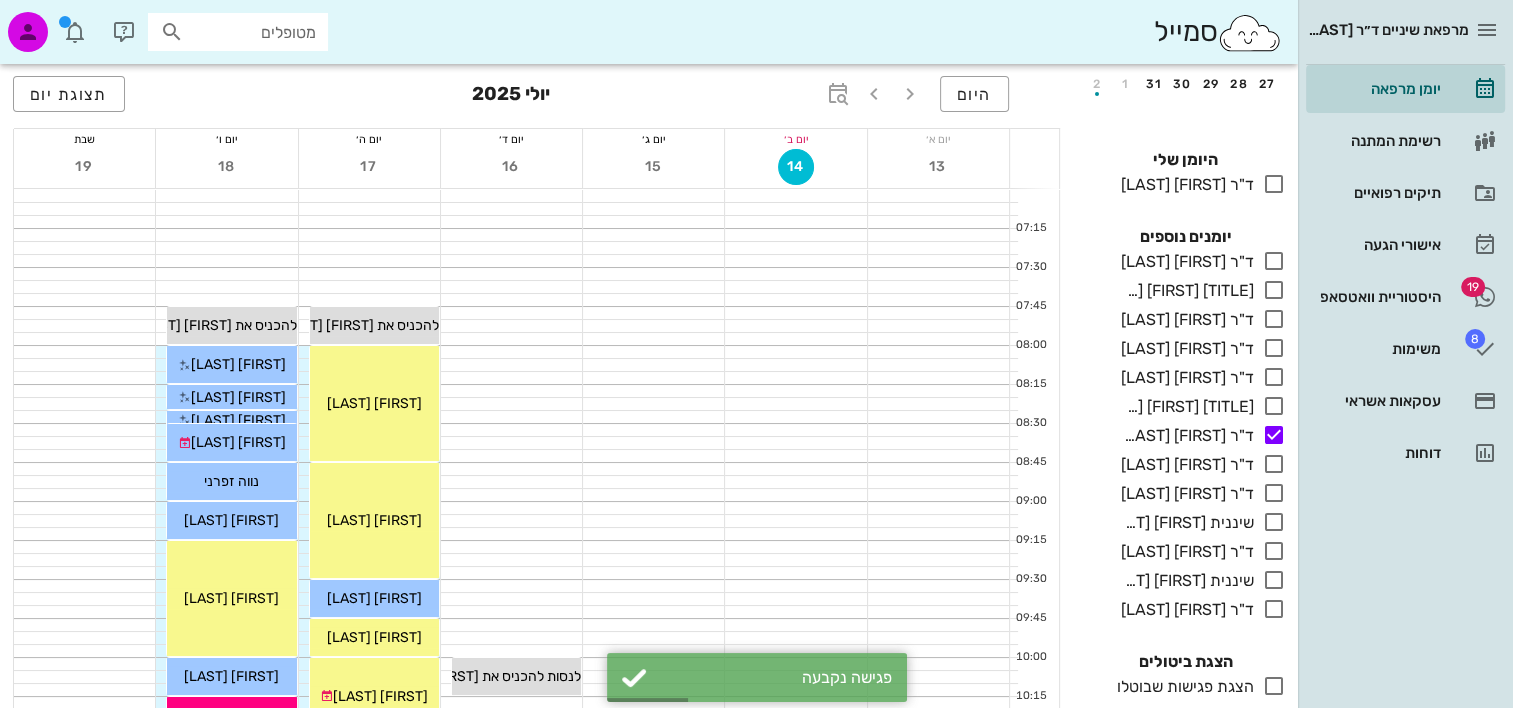 click on "מטופלים" at bounding box center (252, 32) 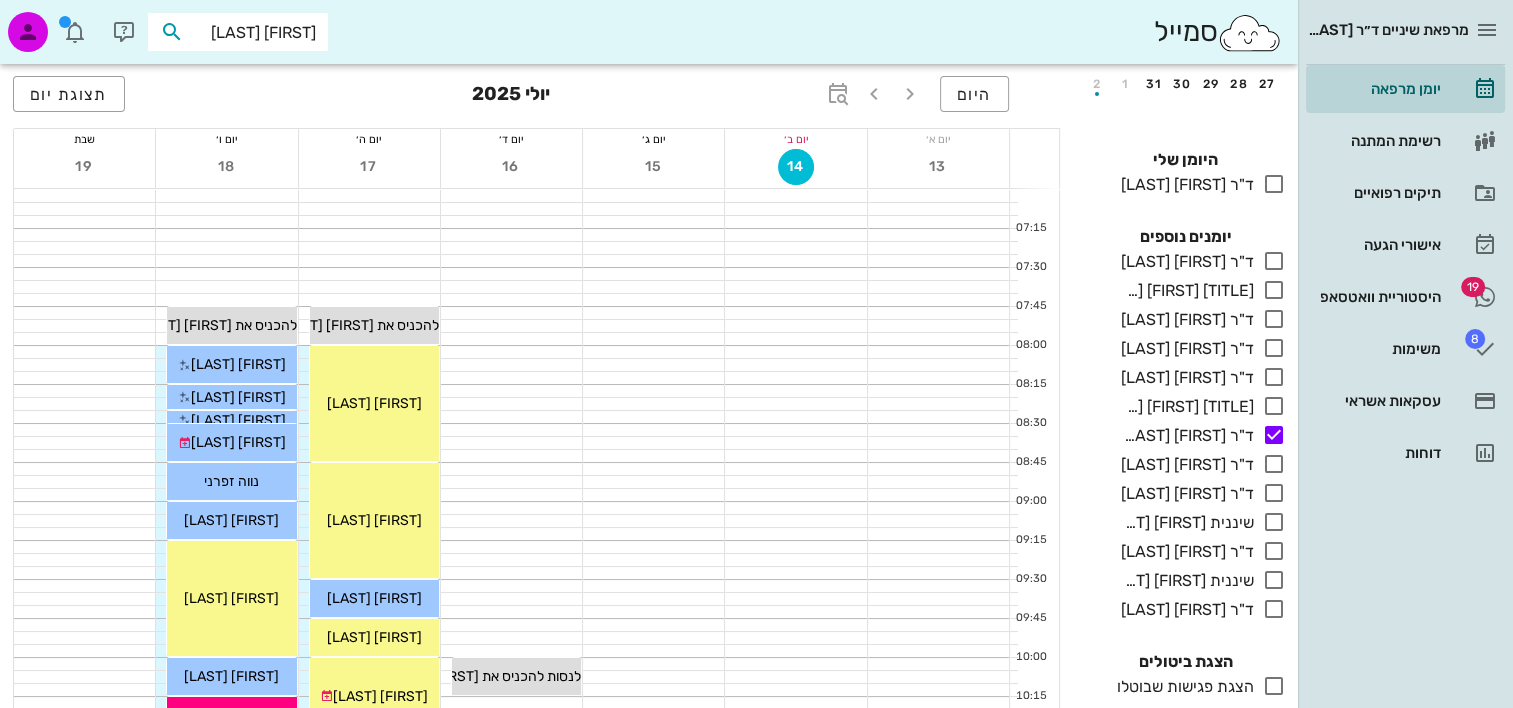 type on "[FIRST] [LAST]" 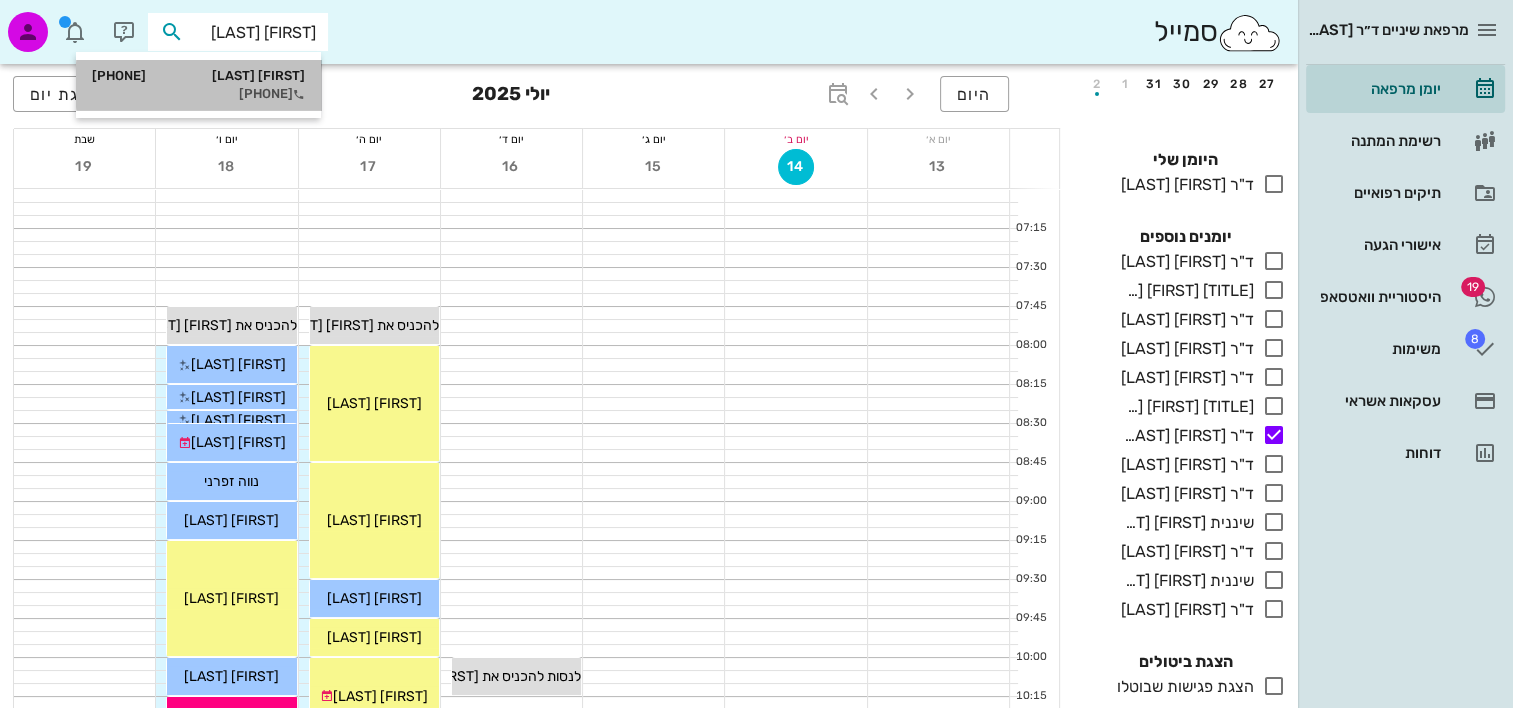 click on "[FIRST] [LAST] [PHONE]" at bounding box center [198, 76] 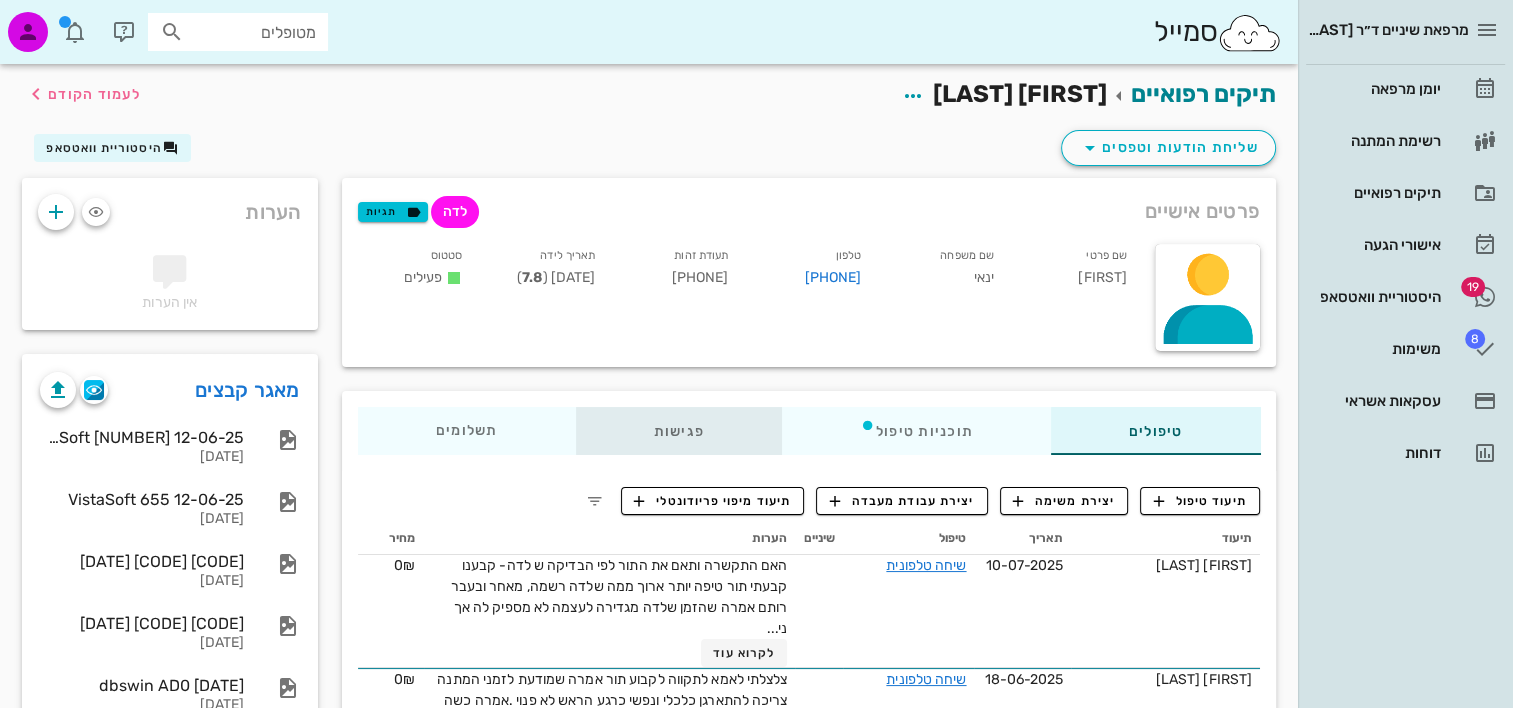 click on "פגישות" at bounding box center [678, 431] 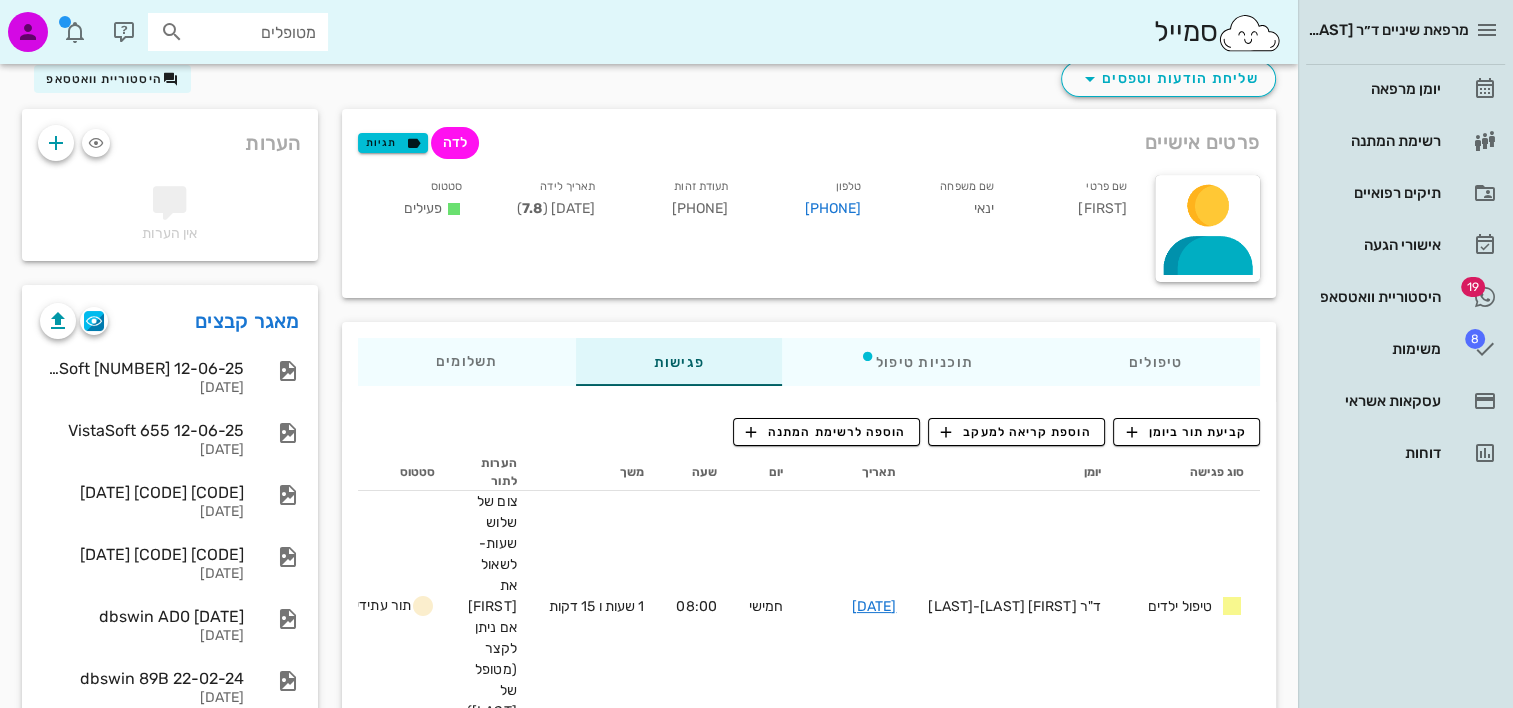 scroll, scrollTop: 0, scrollLeft: 0, axis: both 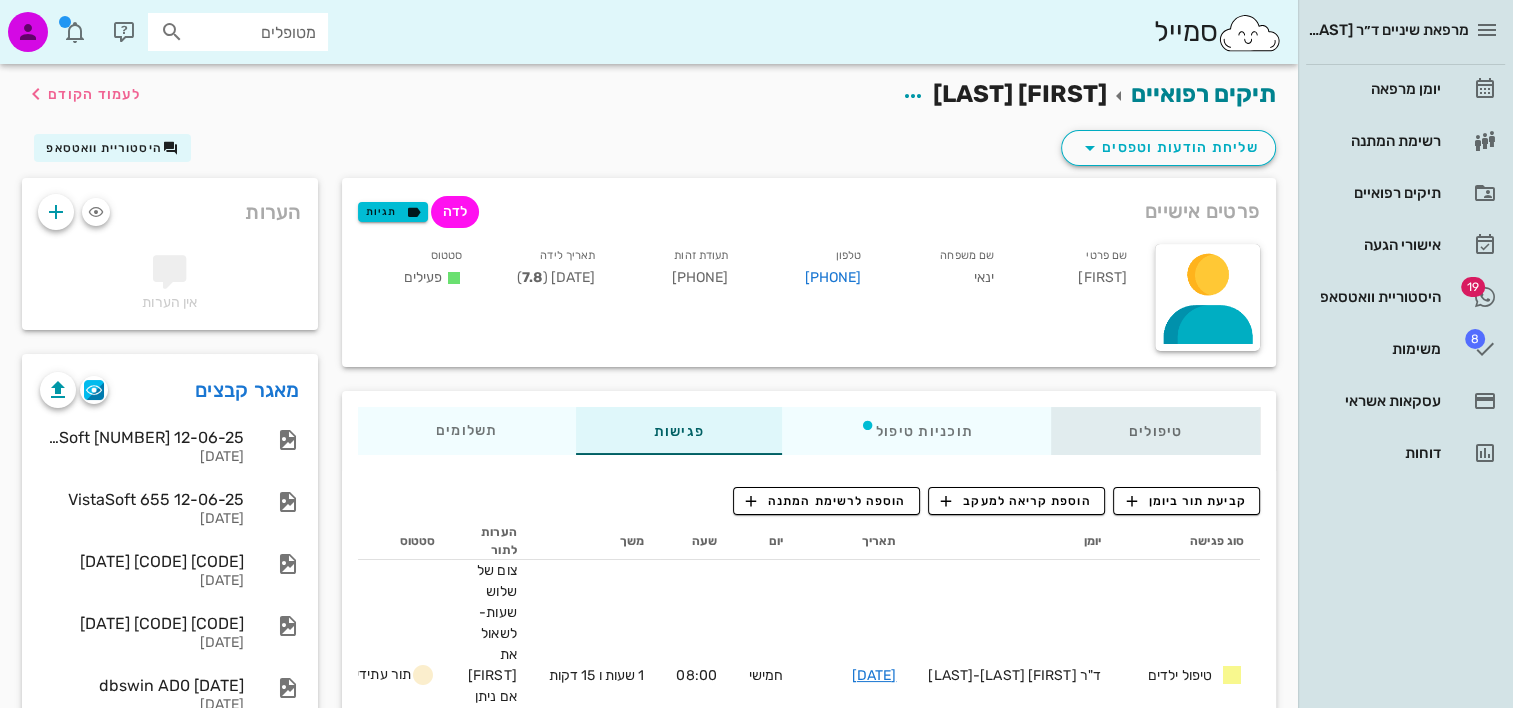 click on "טיפולים" at bounding box center [1155, 431] 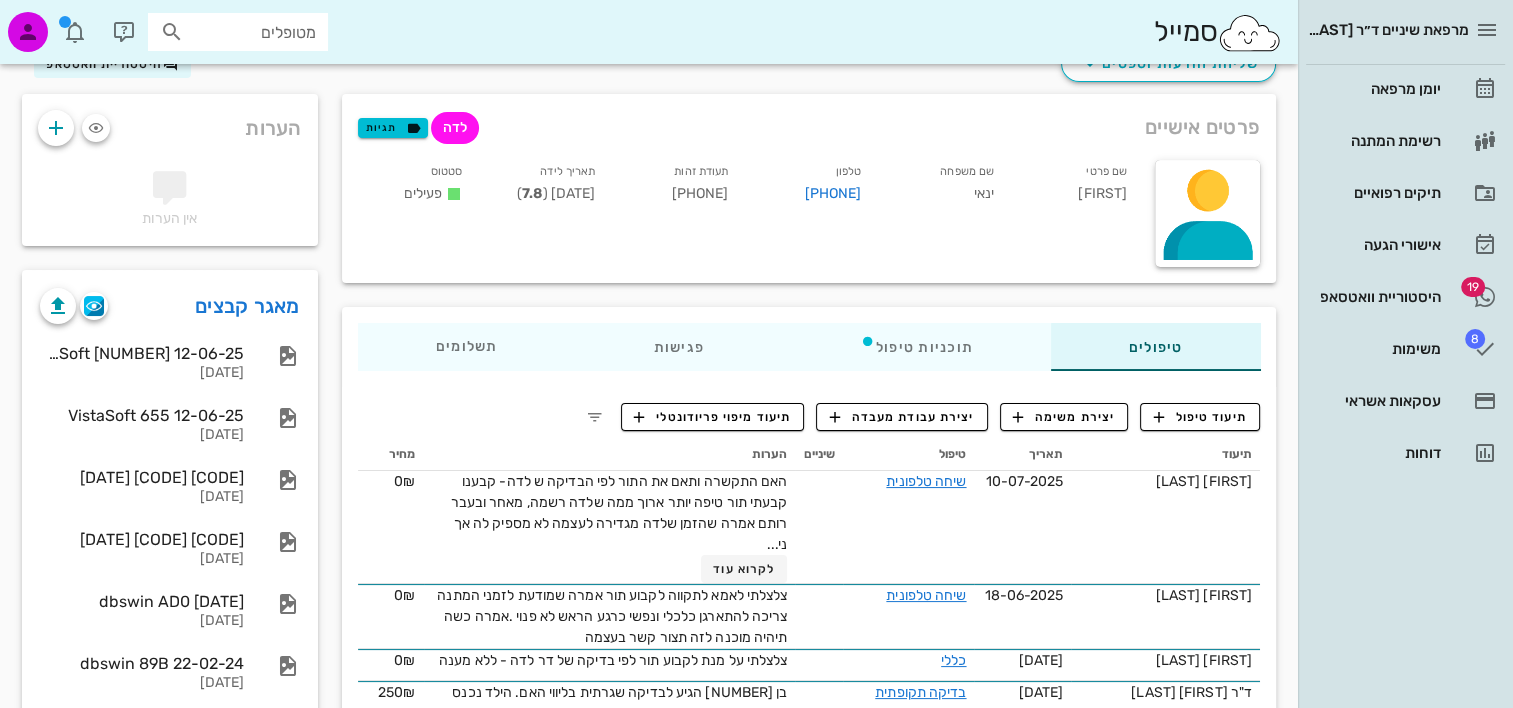 scroll, scrollTop: 200, scrollLeft: 0, axis: vertical 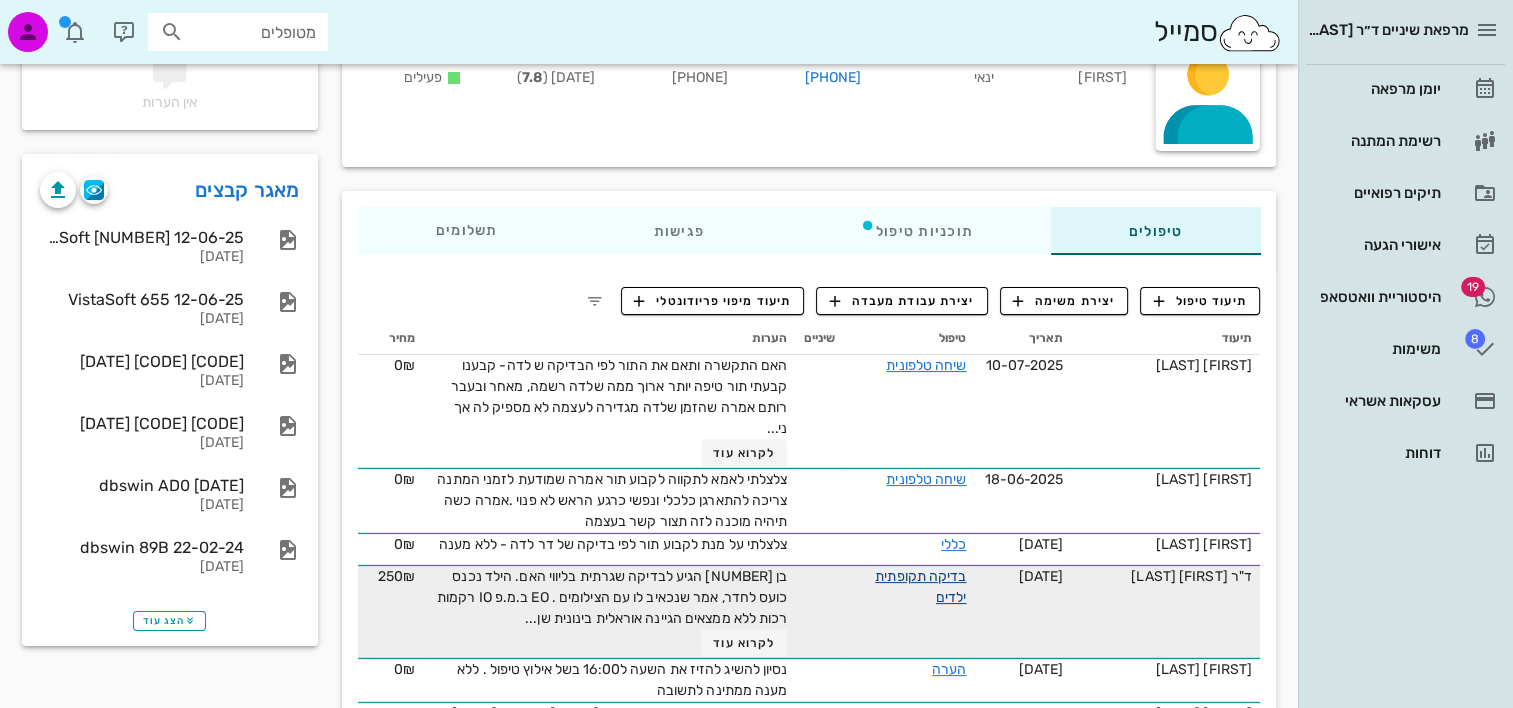 click on "בדיקה תקופתית ילדים" at bounding box center [920, 587] 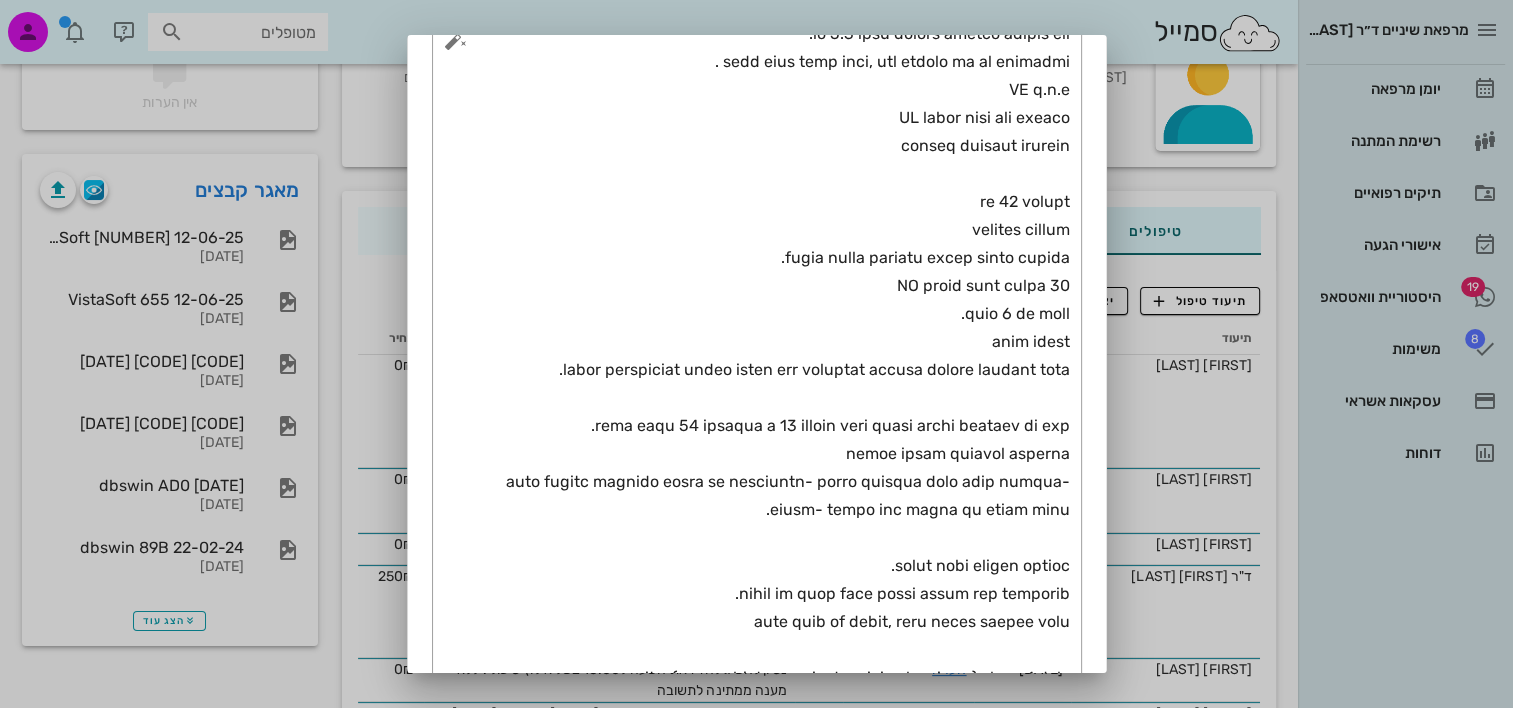 scroll, scrollTop: 0, scrollLeft: 0, axis: both 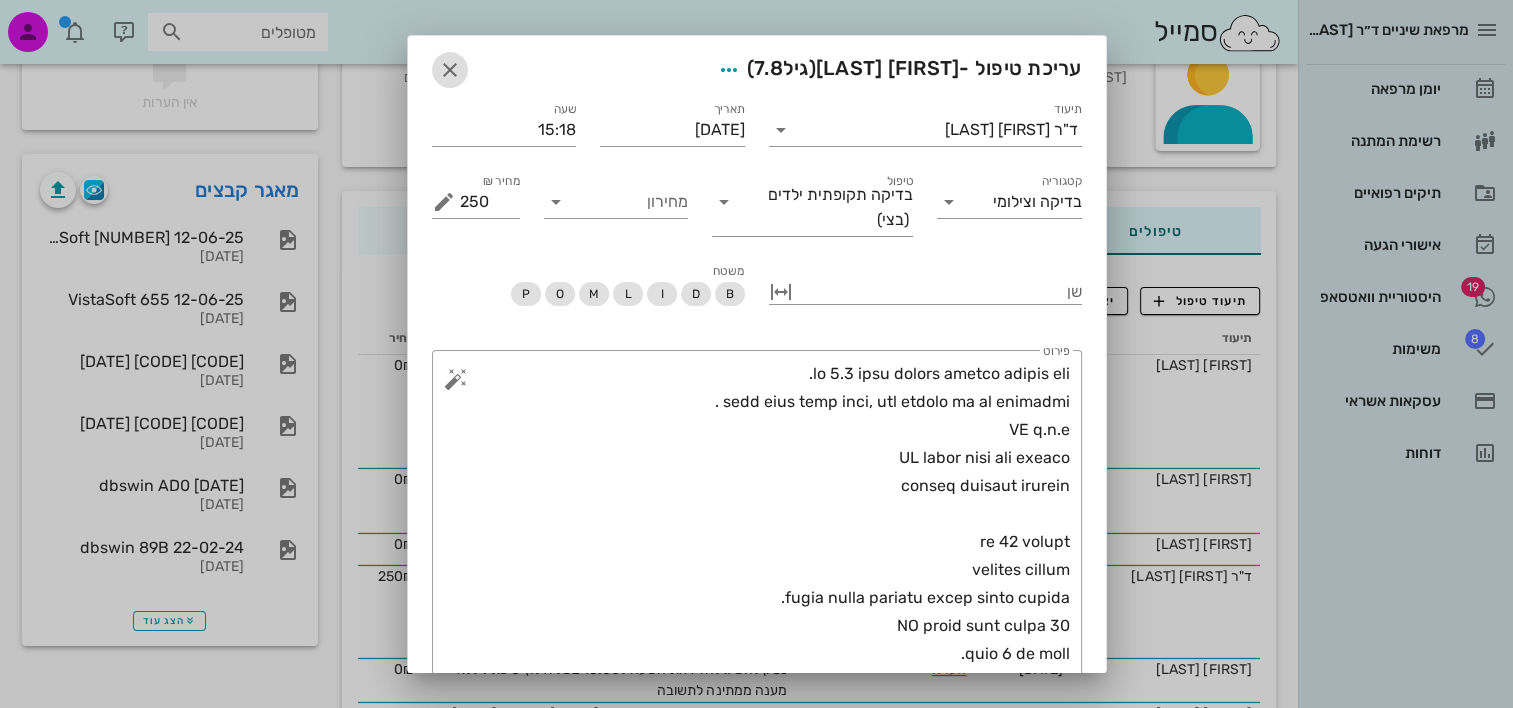 click at bounding box center [450, 70] 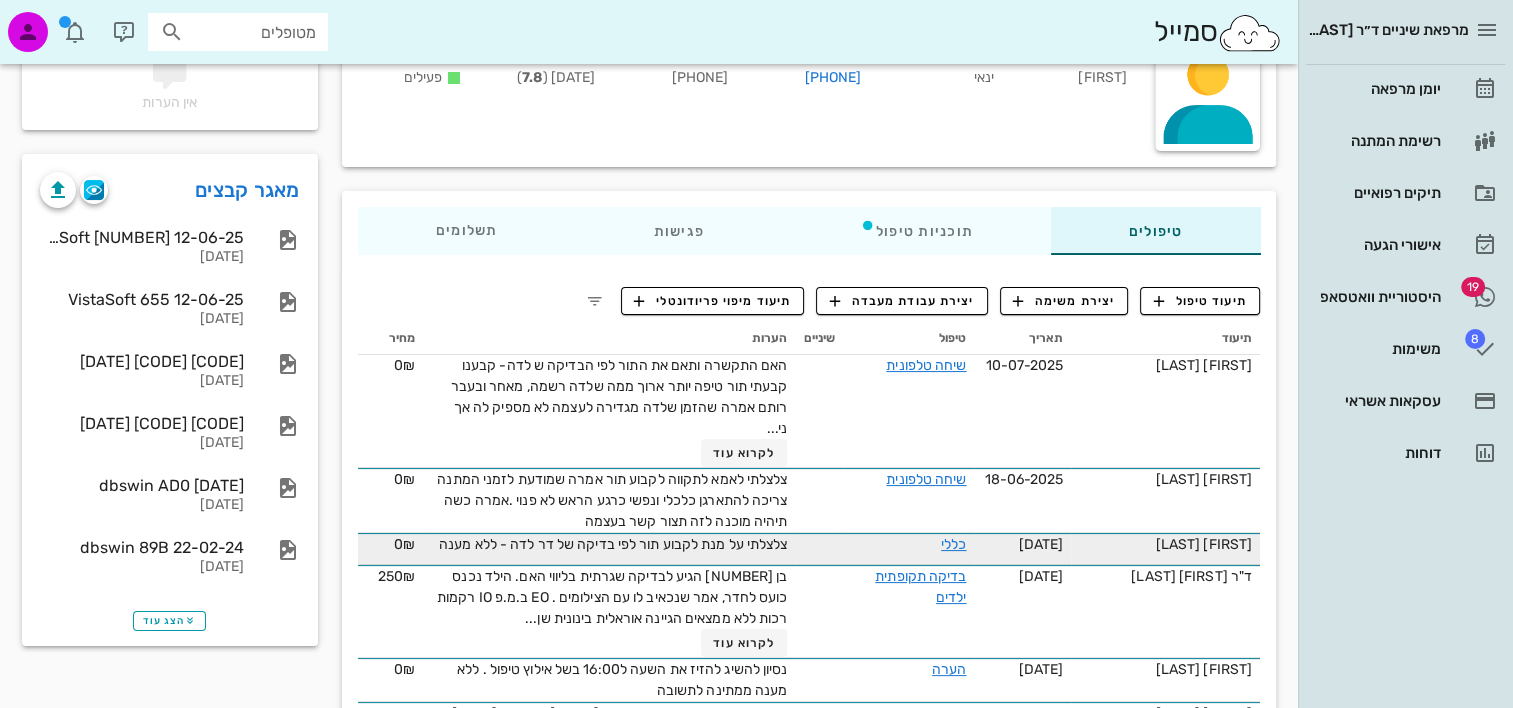 scroll, scrollTop: 0, scrollLeft: 0, axis: both 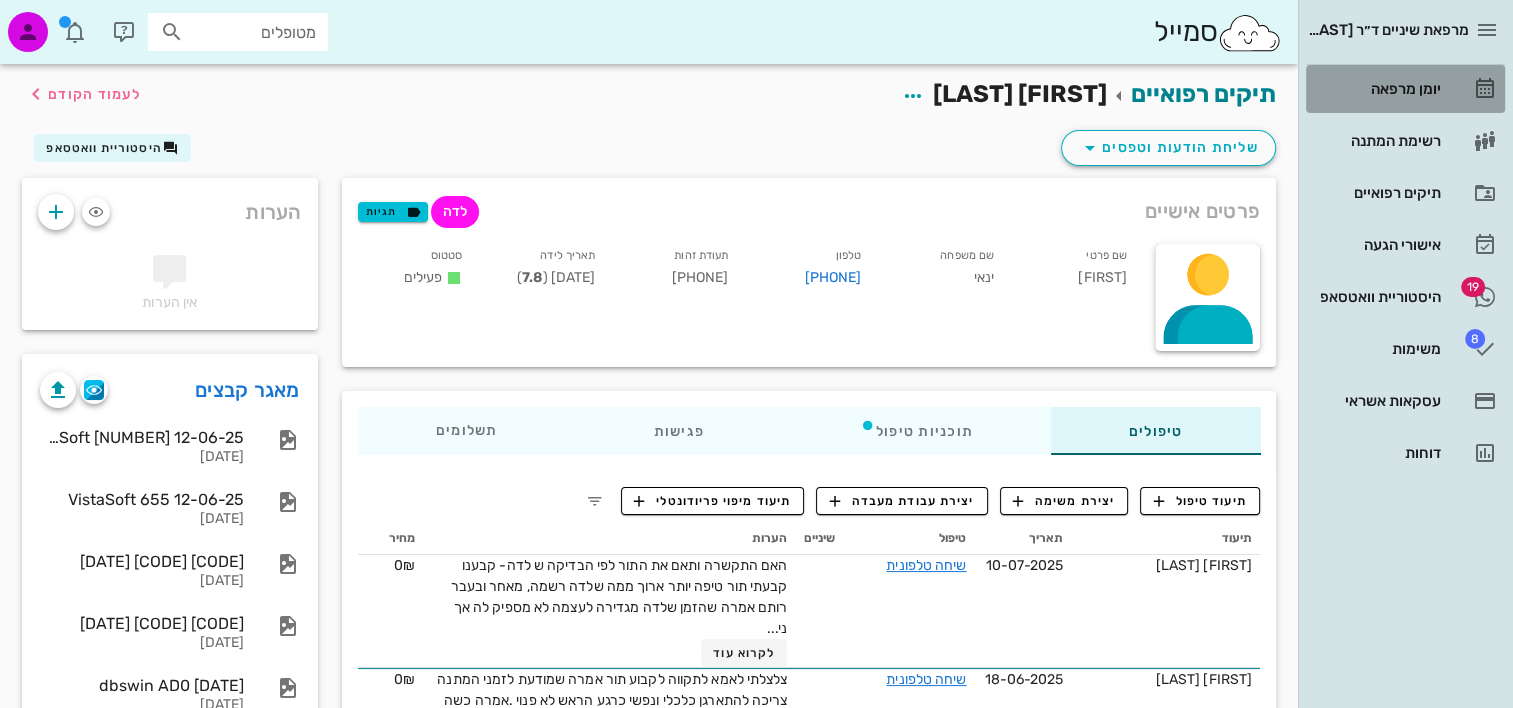 click on "יומן מרפאה" at bounding box center (1377, 89) 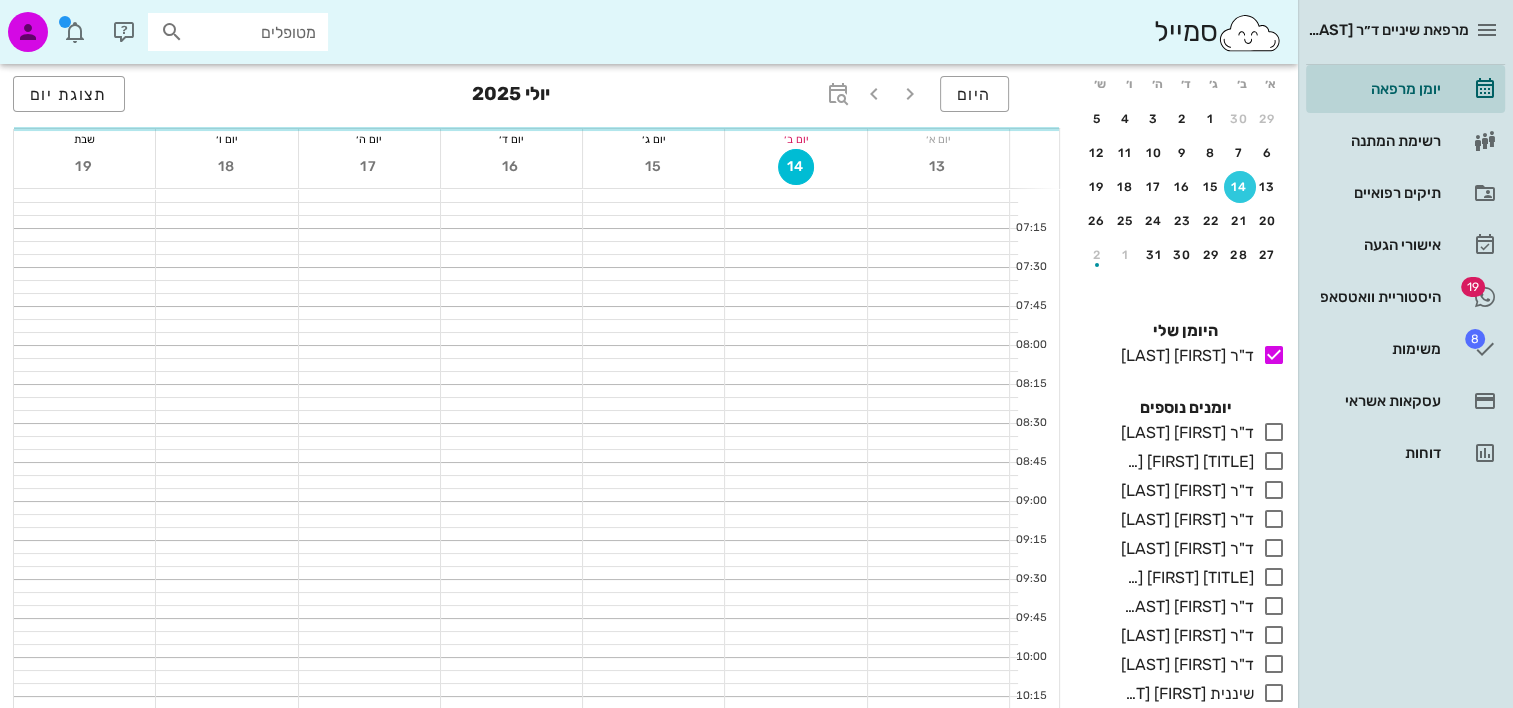 scroll, scrollTop: 284, scrollLeft: 0, axis: vertical 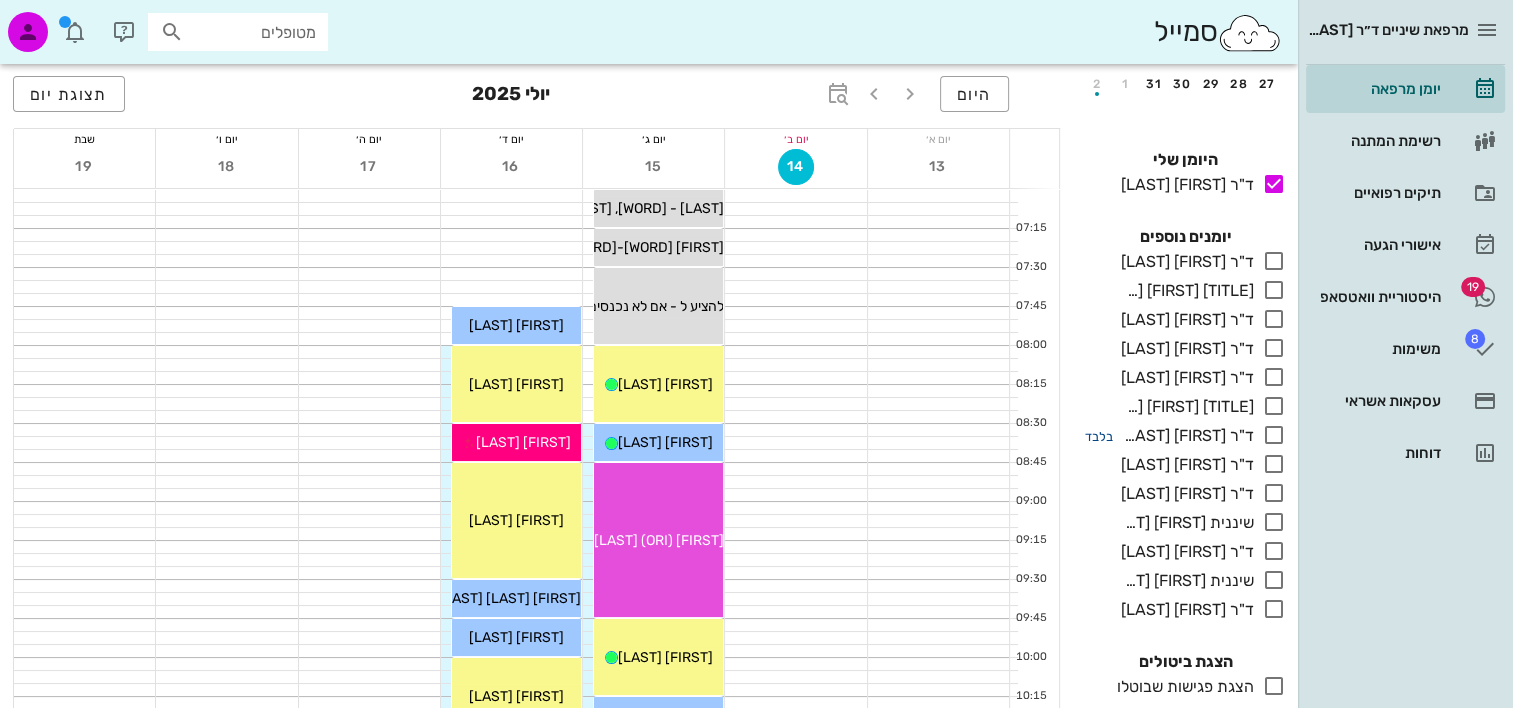 click on "בלבד" at bounding box center [1099, 436] 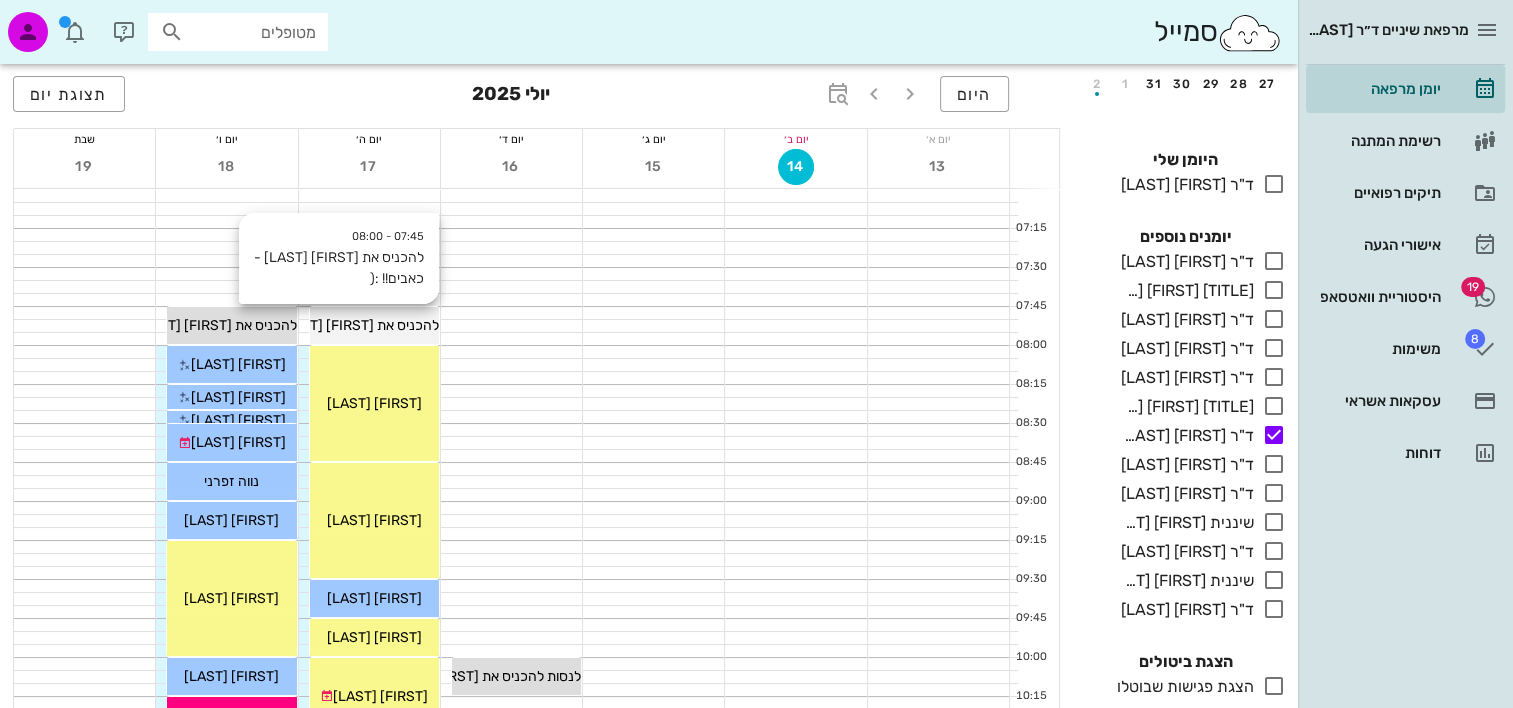 click on "להכניס את [FIRST] [LAST] - כאבים!! :(" at bounding box center [325, 325] 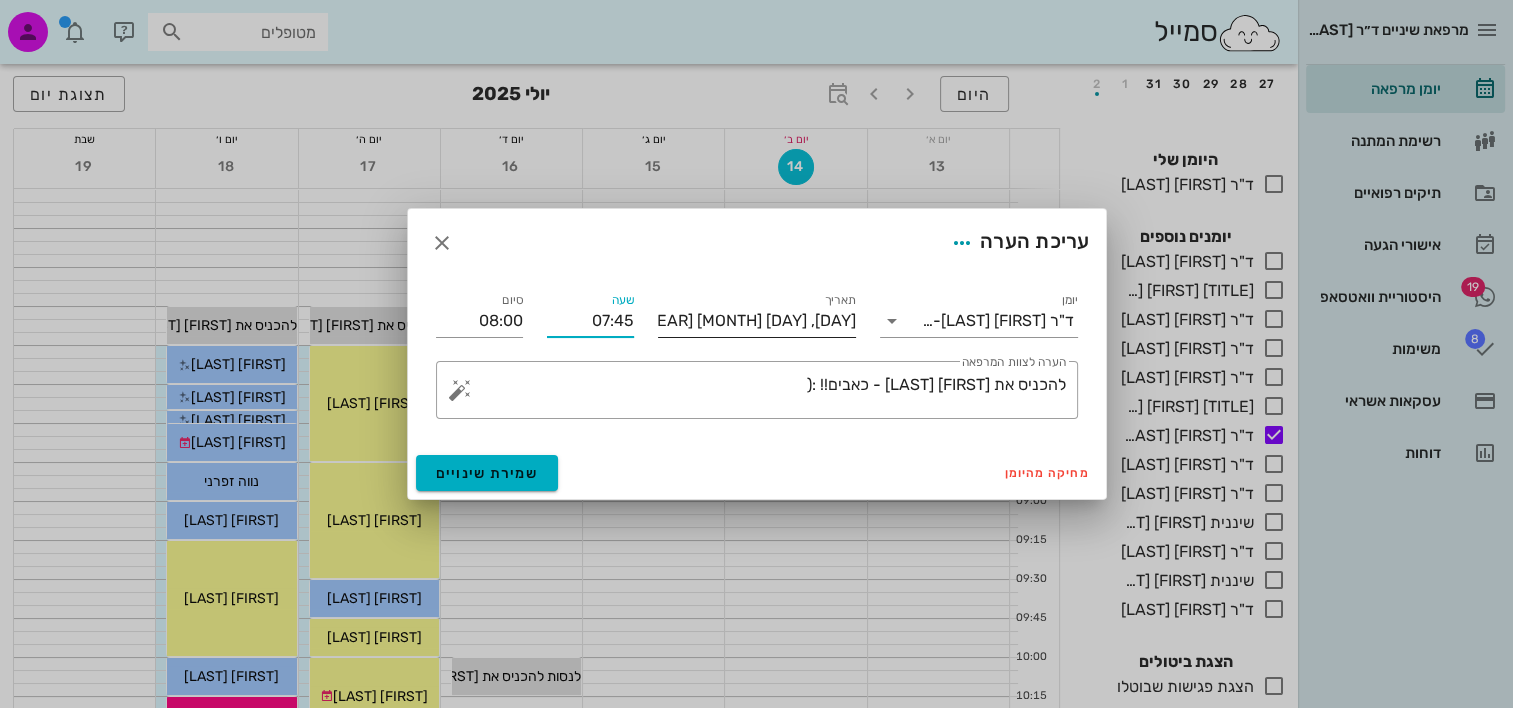 drag, startPoint x: 577, startPoint y: 320, endPoint x: 695, endPoint y: 326, distance: 118.15244 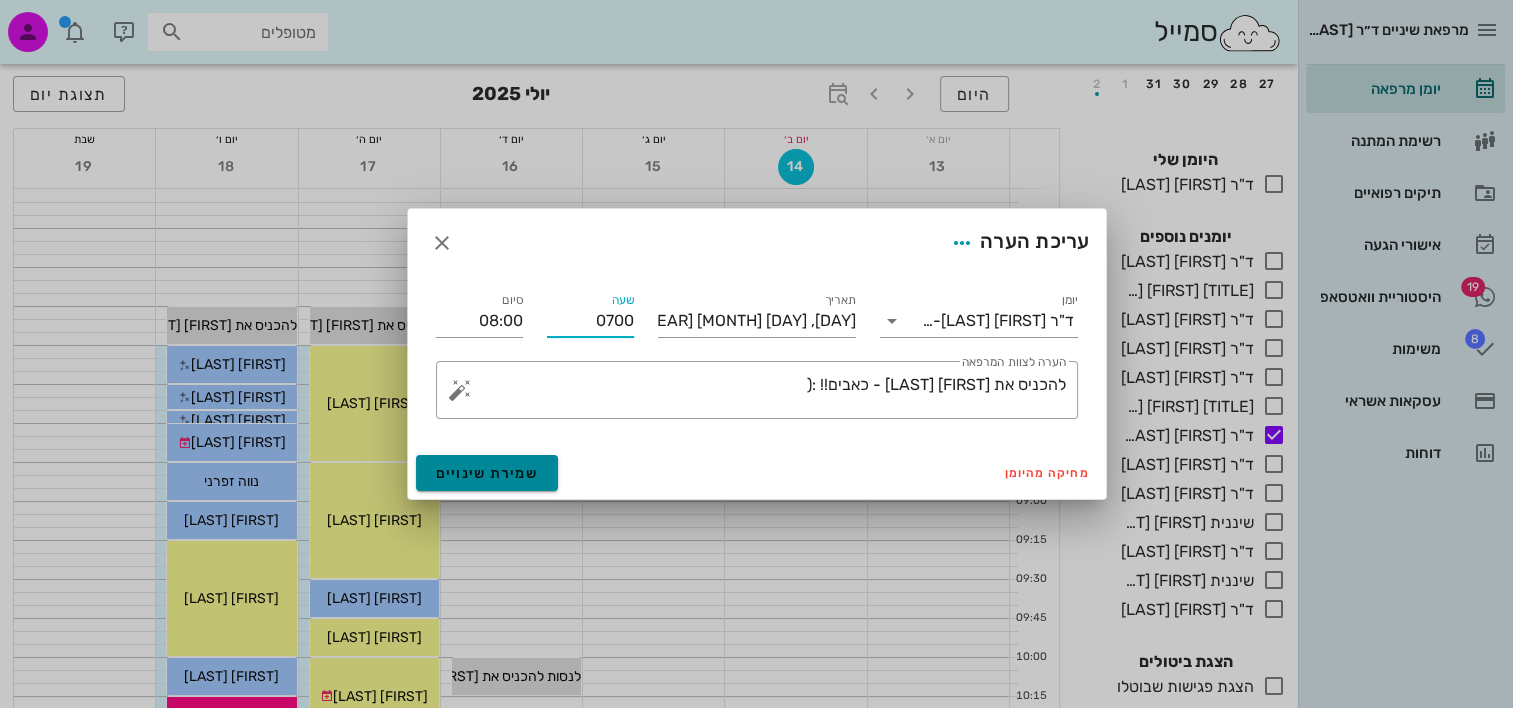 type on "07:00" 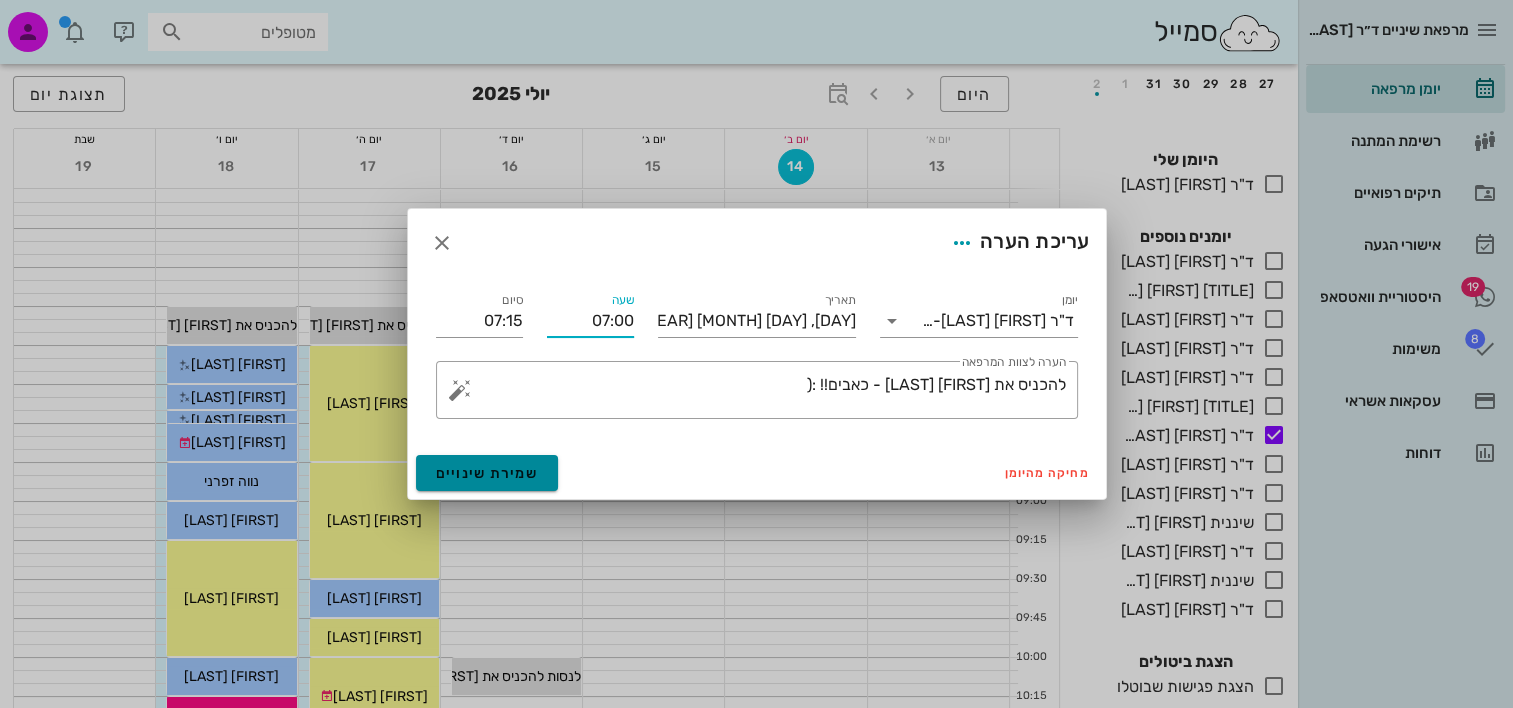 click on "שמירת שינויים" at bounding box center (487, 473) 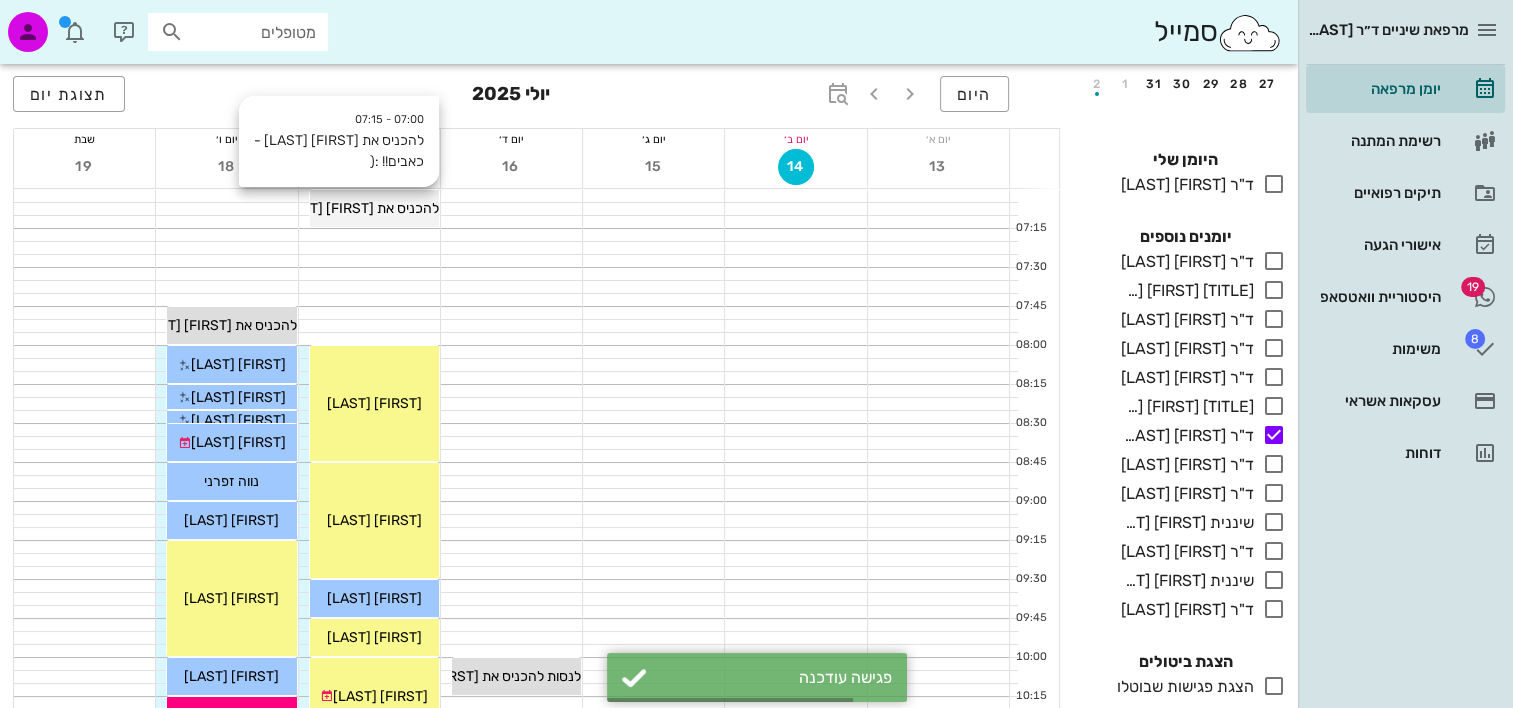 click on "להכניס את [FIRST] [LAST] - כאבים!! :(" at bounding box center [325, 208] 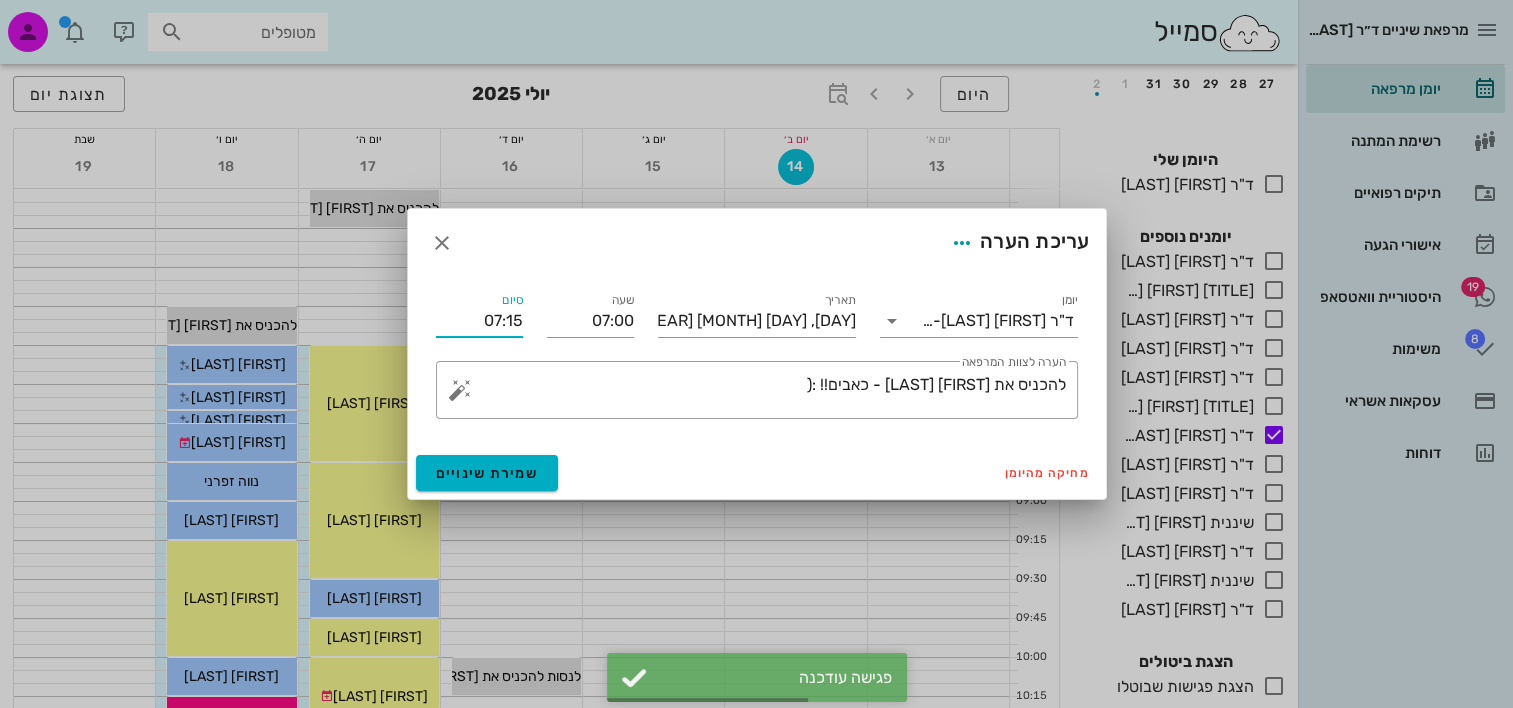 click on "07:15" at bounding box center [479, 321] 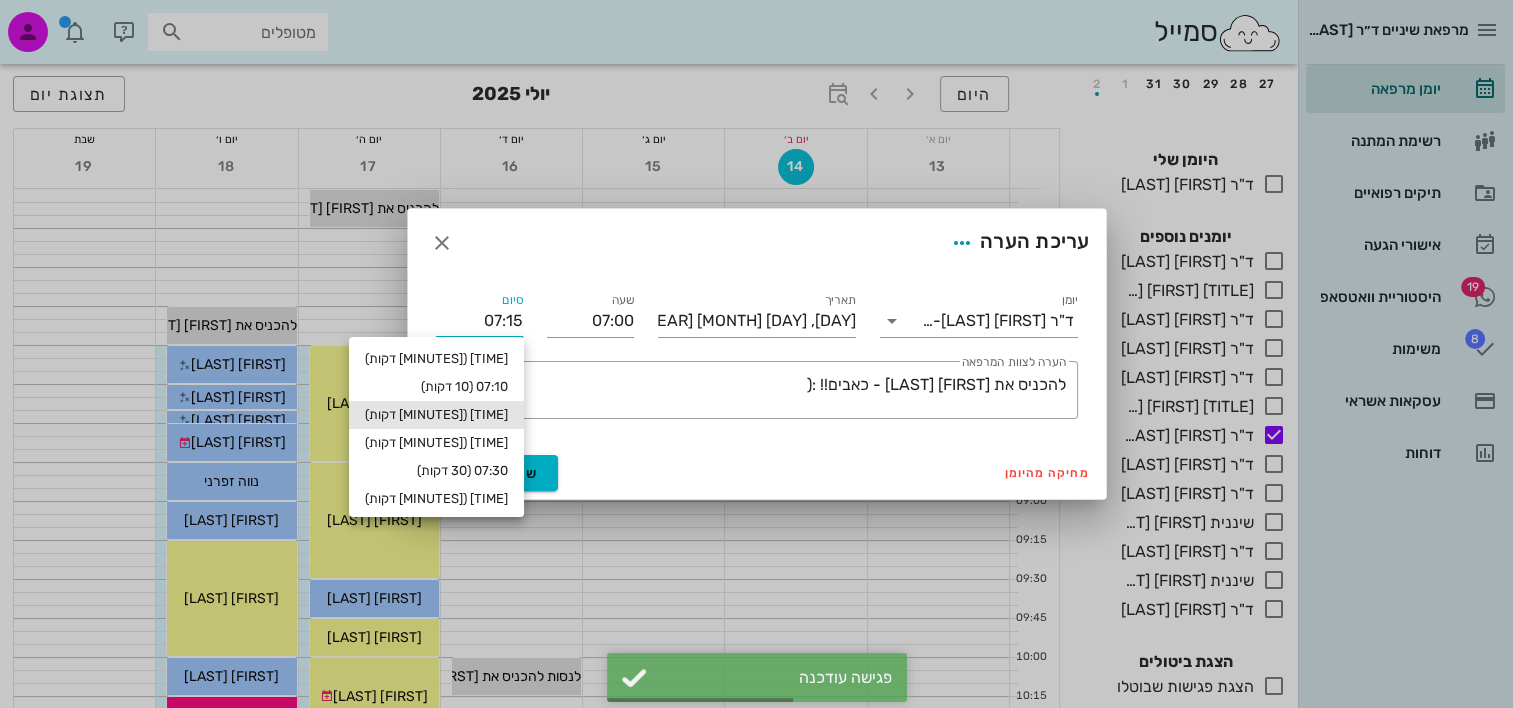 click on "07:15" at bounding box center (479, 321) 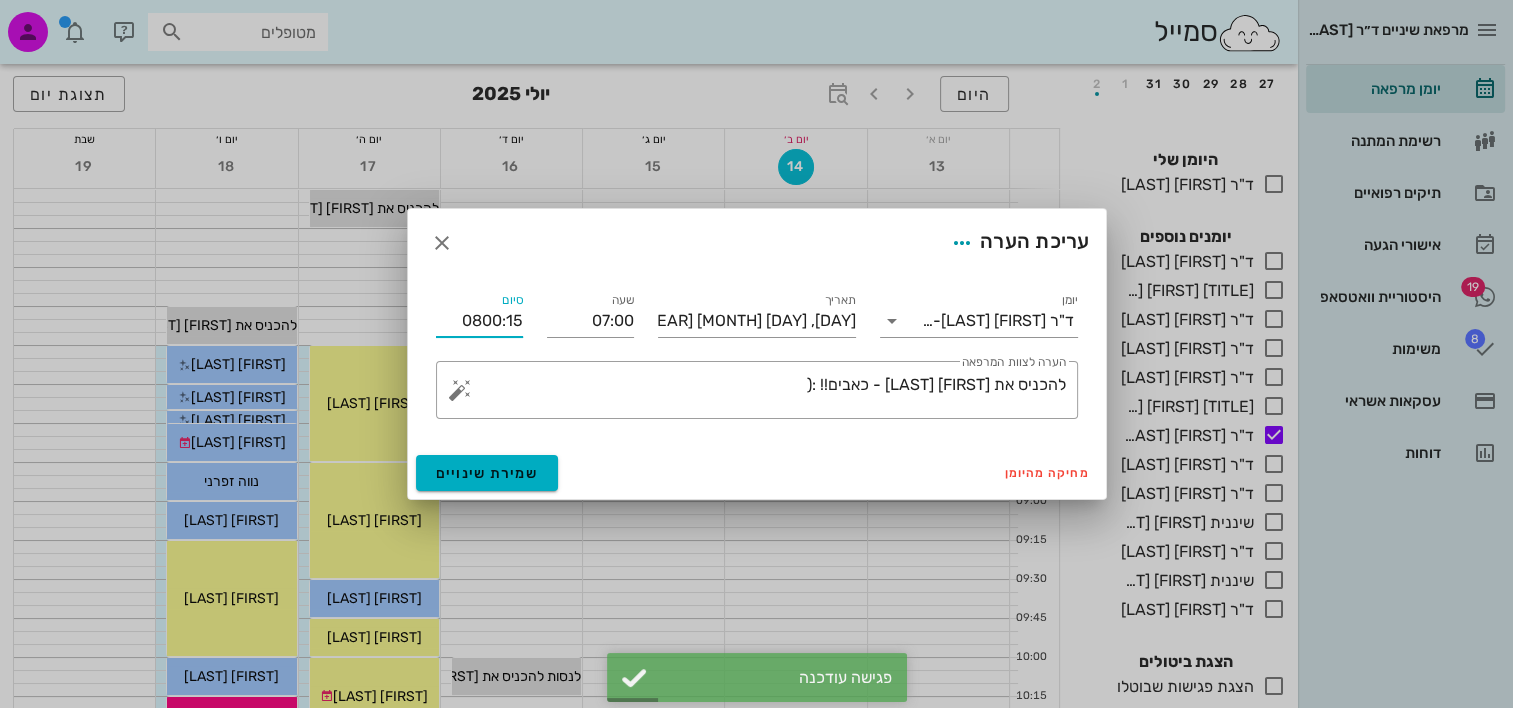 click on "סיום" at bounding box center (512, 300) 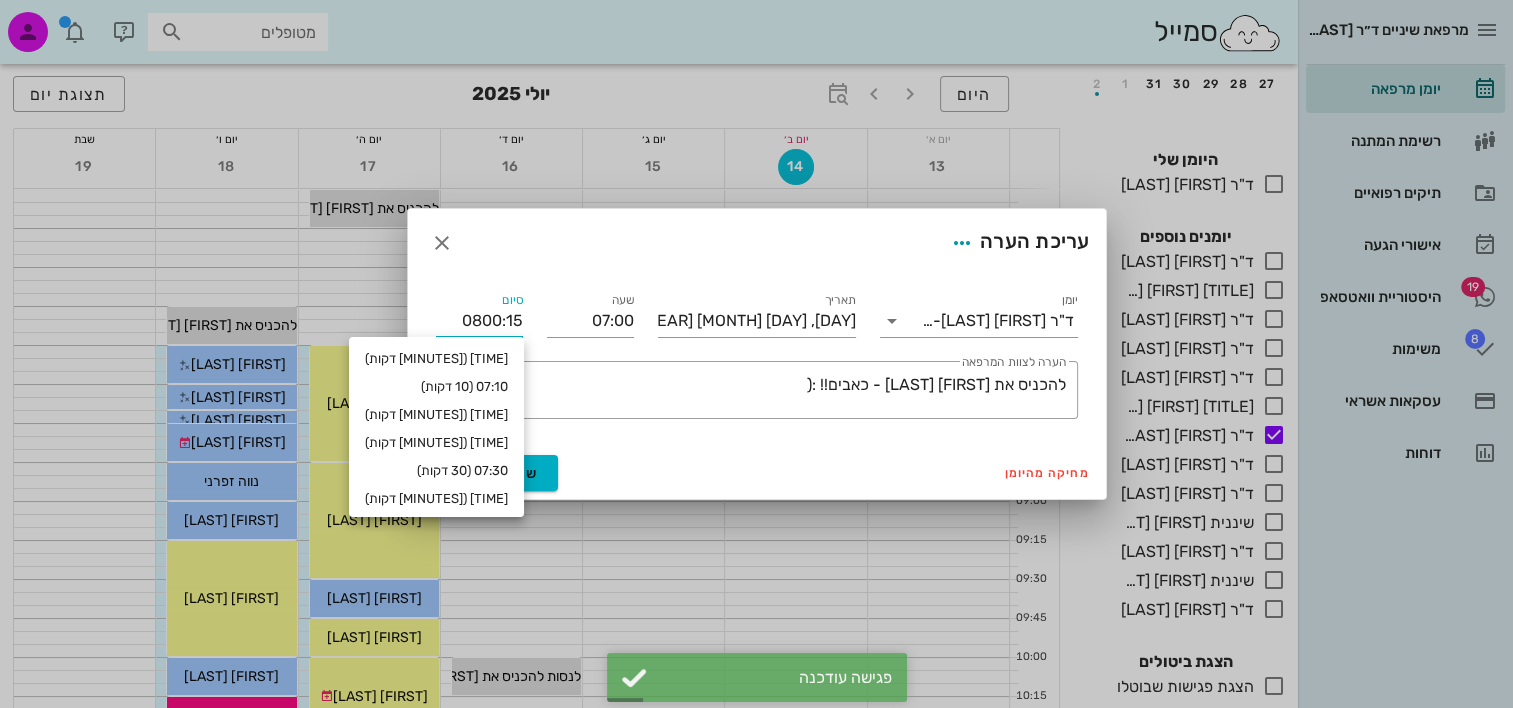 click on "0800:15" at bounding box center [479, 321] 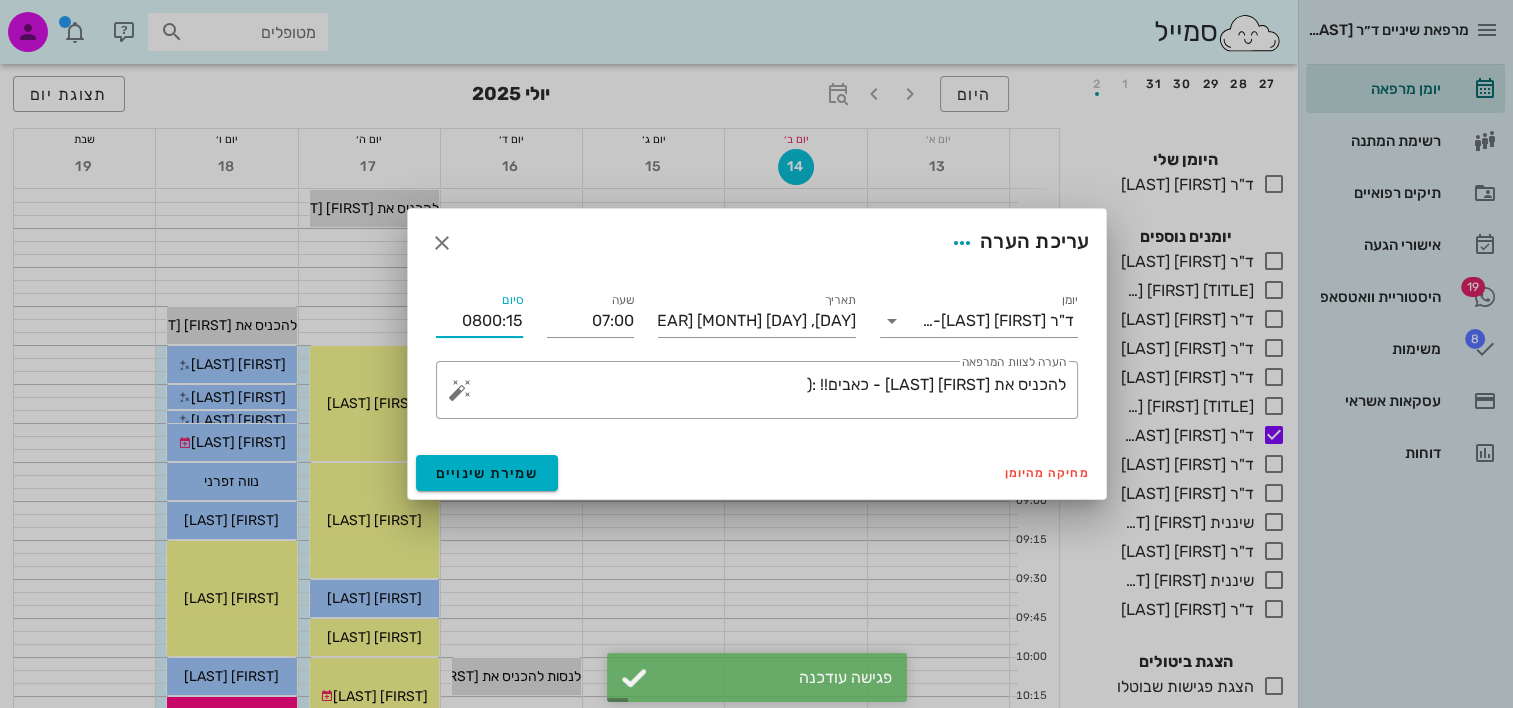 click on "0800:15" at bounding box center (479, 321) 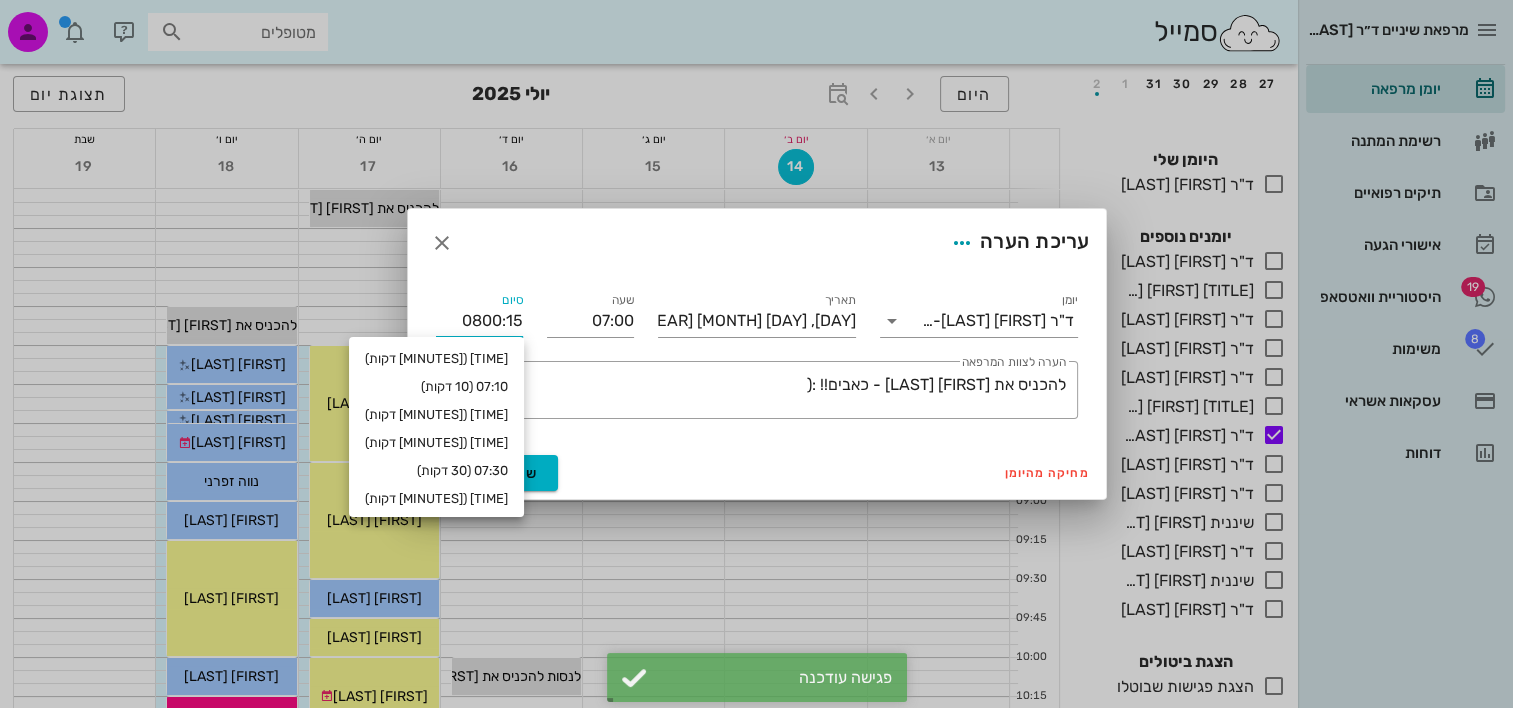 click on "0800:15" at bounding box center [479, 321] 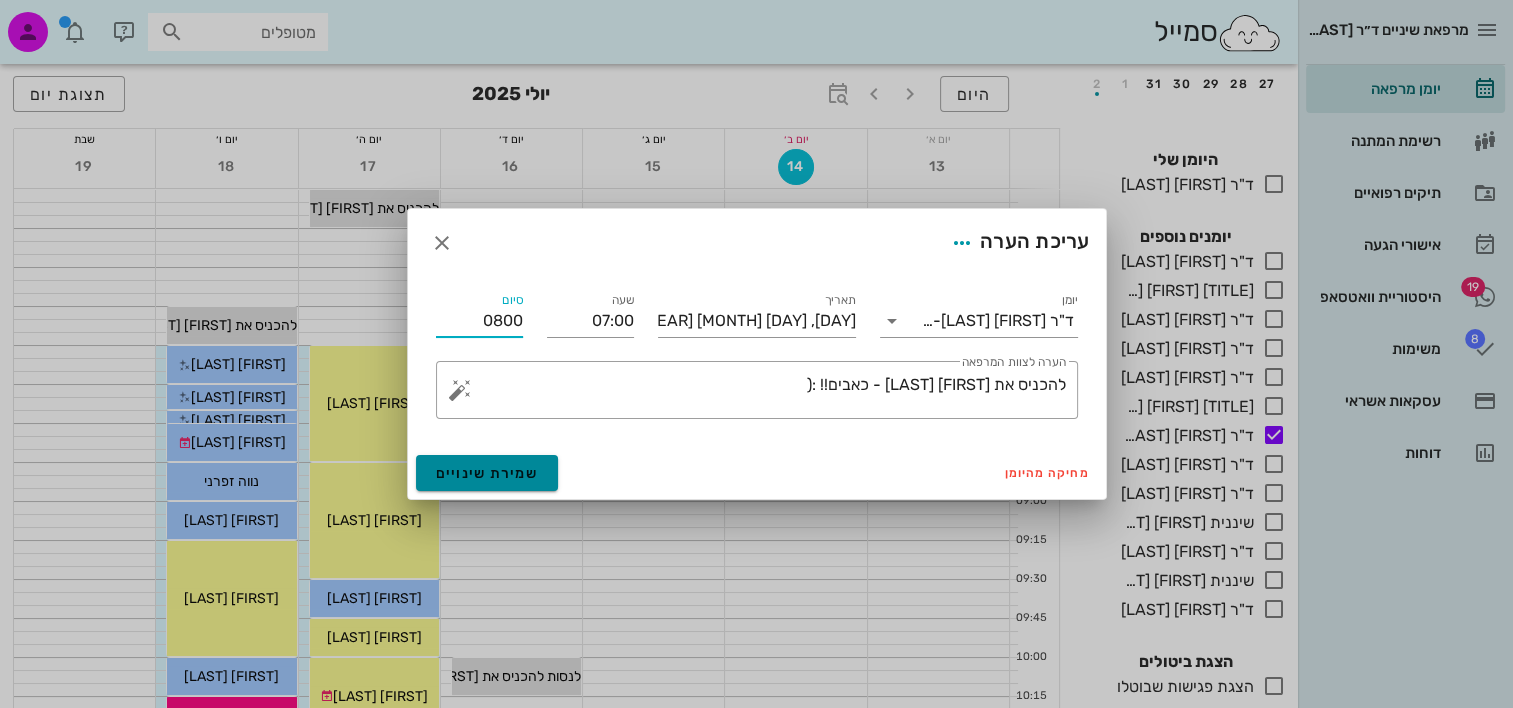 type on "08:00" 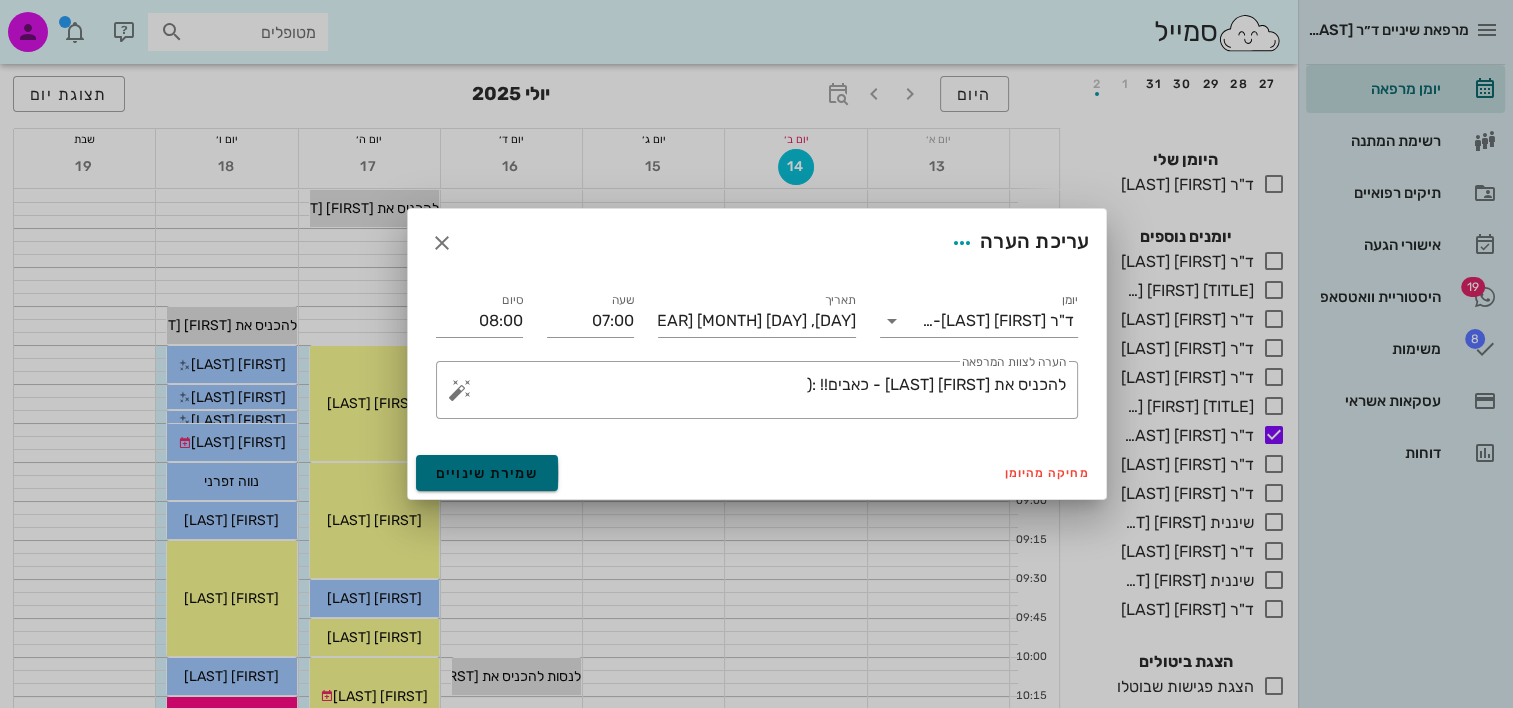 click on "שמירת שינויים" at bounding box center (487, 473) 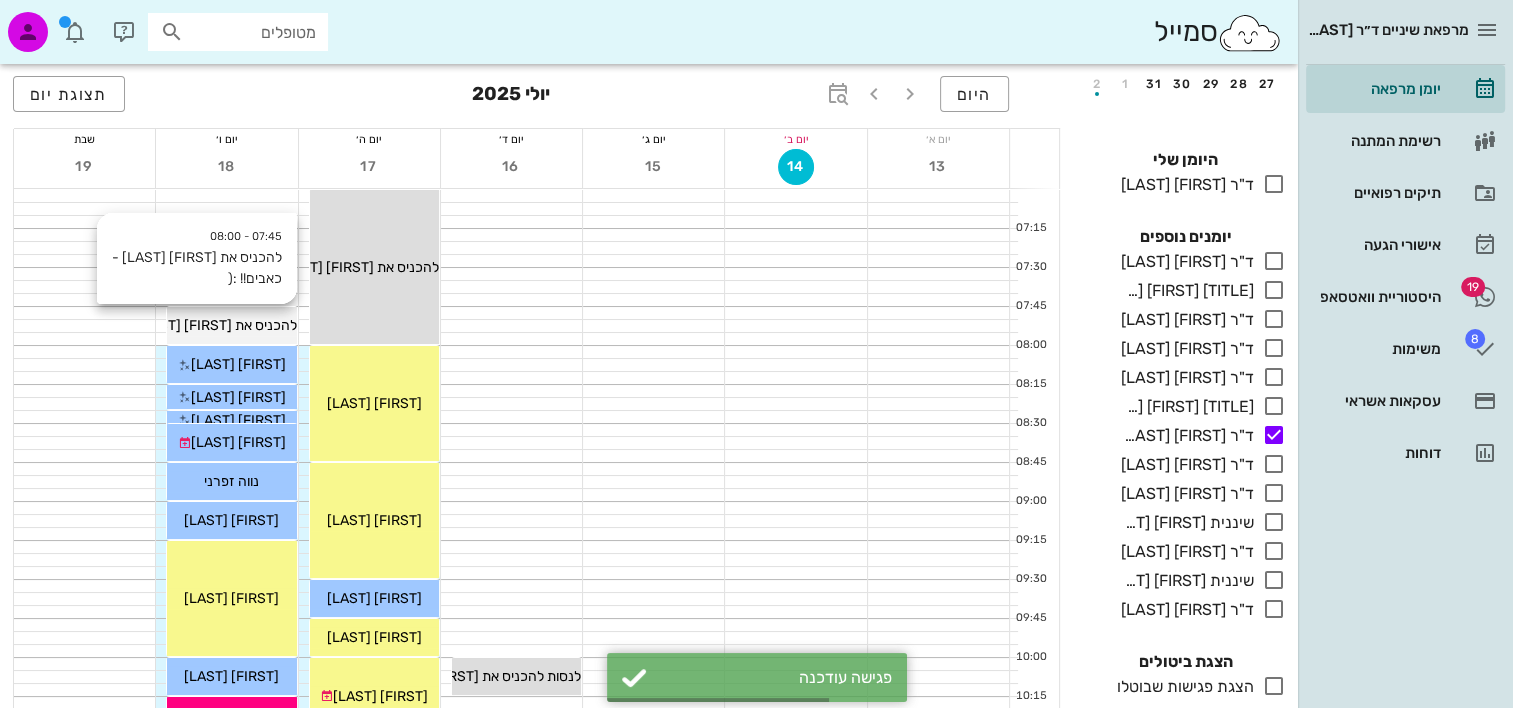 click on "להכניס את [FIRST] [LAST] - כאבים!! :(" at bounding box center [183, 325] 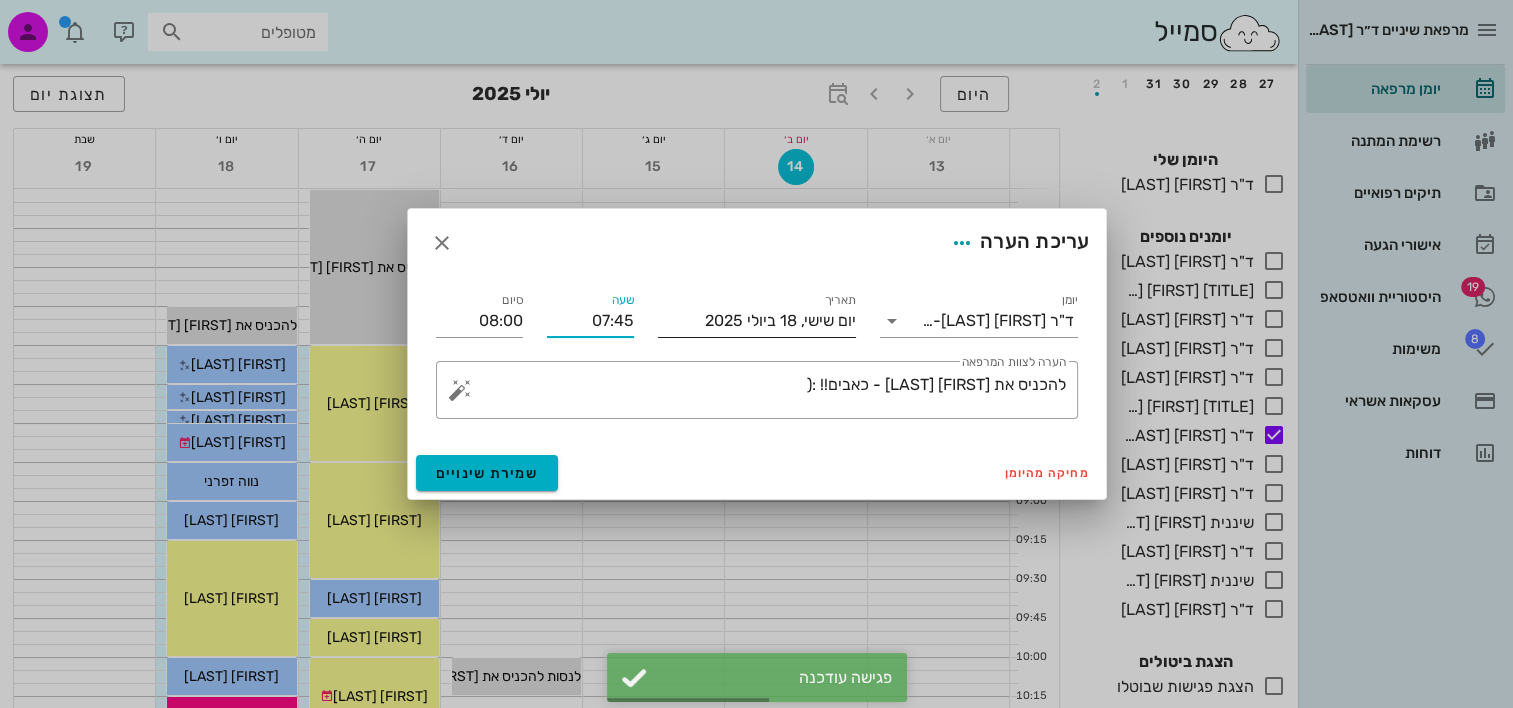 drag, startPoint x: 585, startPoint y: 319, endPoint x: 696, endPoint y: 312, distance: 111.220505 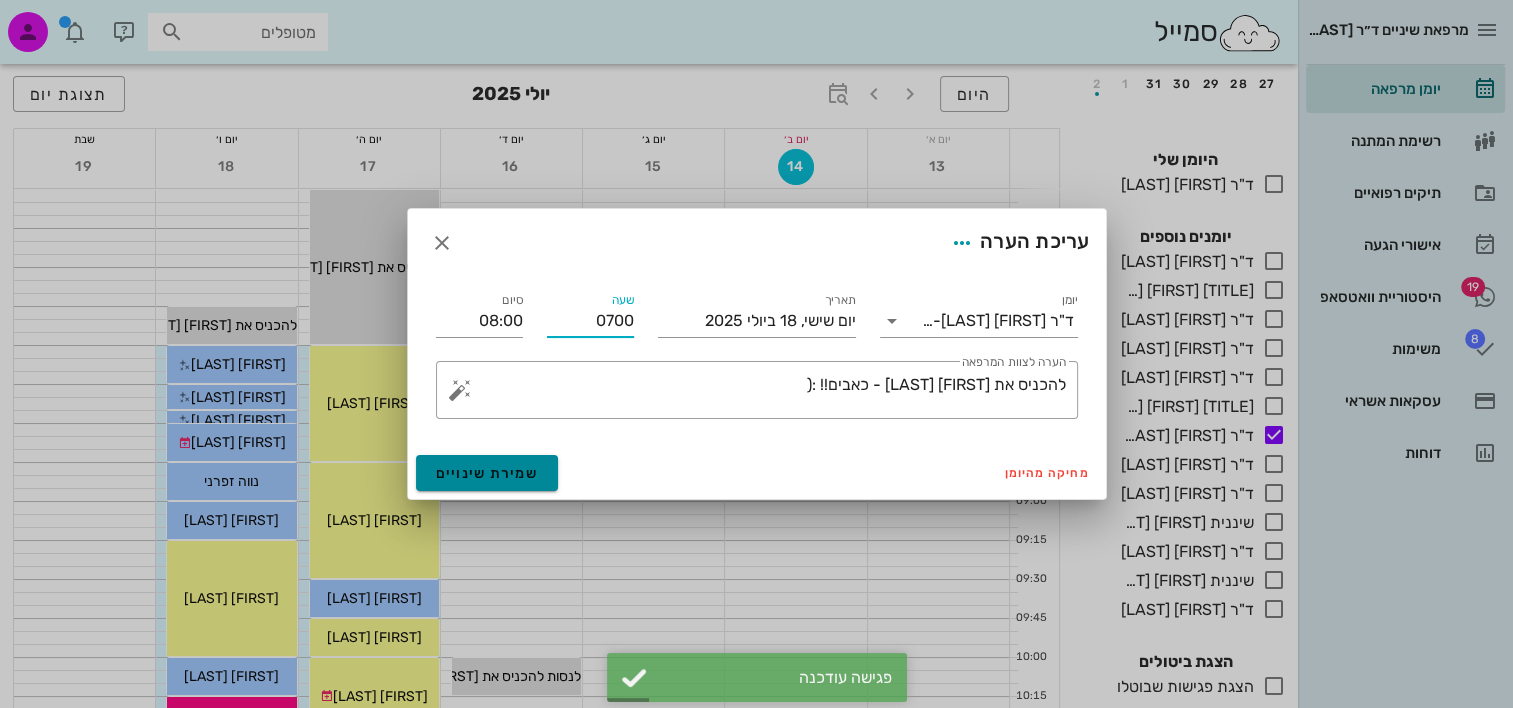type on "07:00" 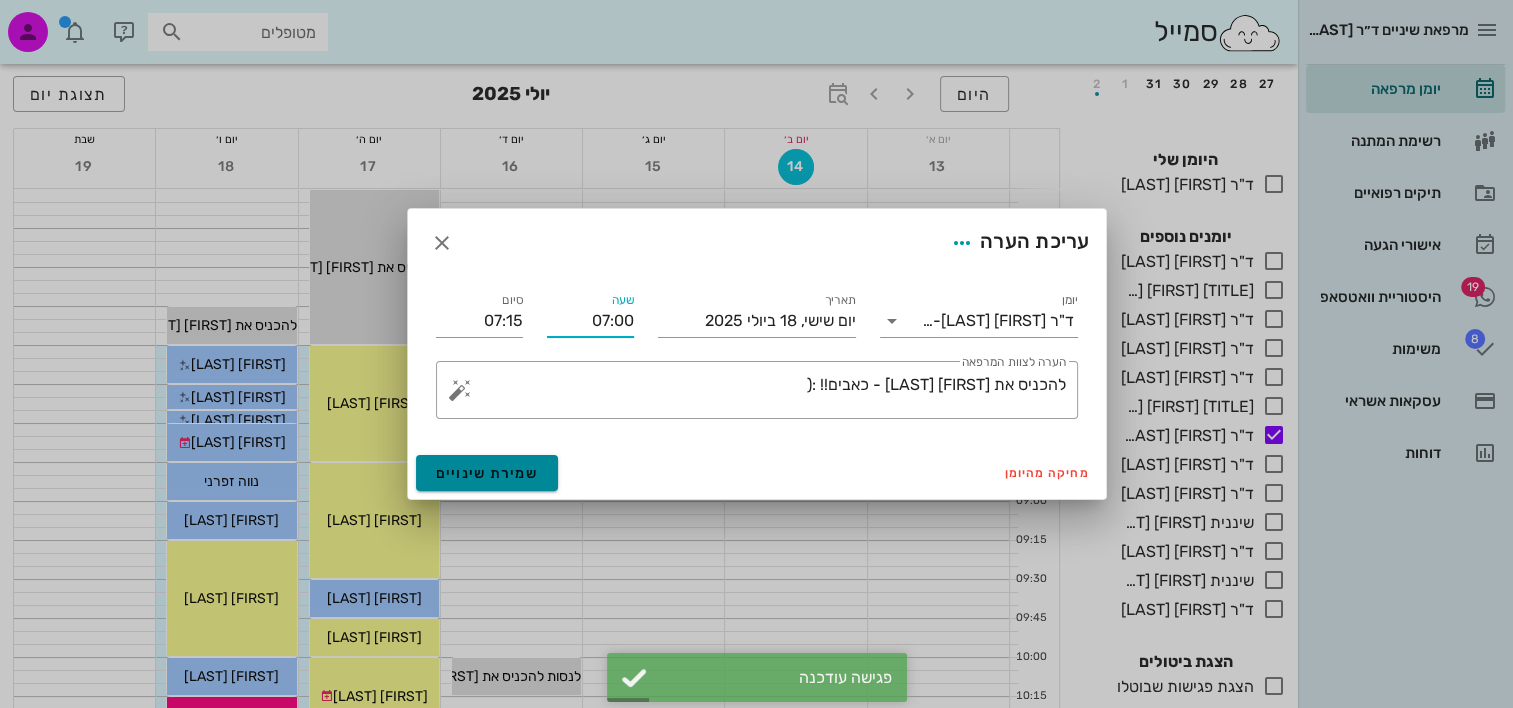 click on "שמירת שינויים" at bounding box center (487, 473) 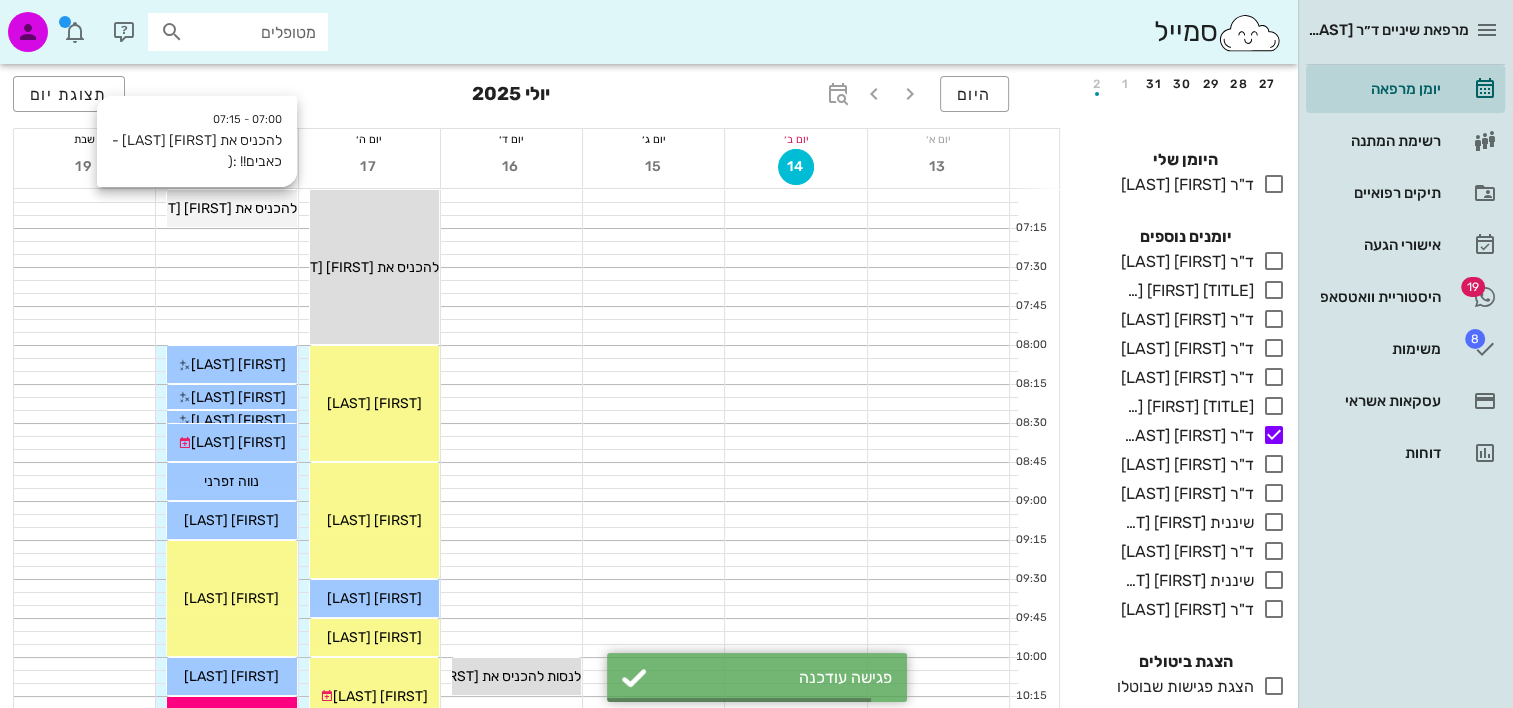 click on "07:00
- 07:15
להכניס את [FIRST] [LAST] - כאבים!! :(
להכניס את [FIRST] [LAST] - כאבים!! :(" at bounding box center (231, 208) 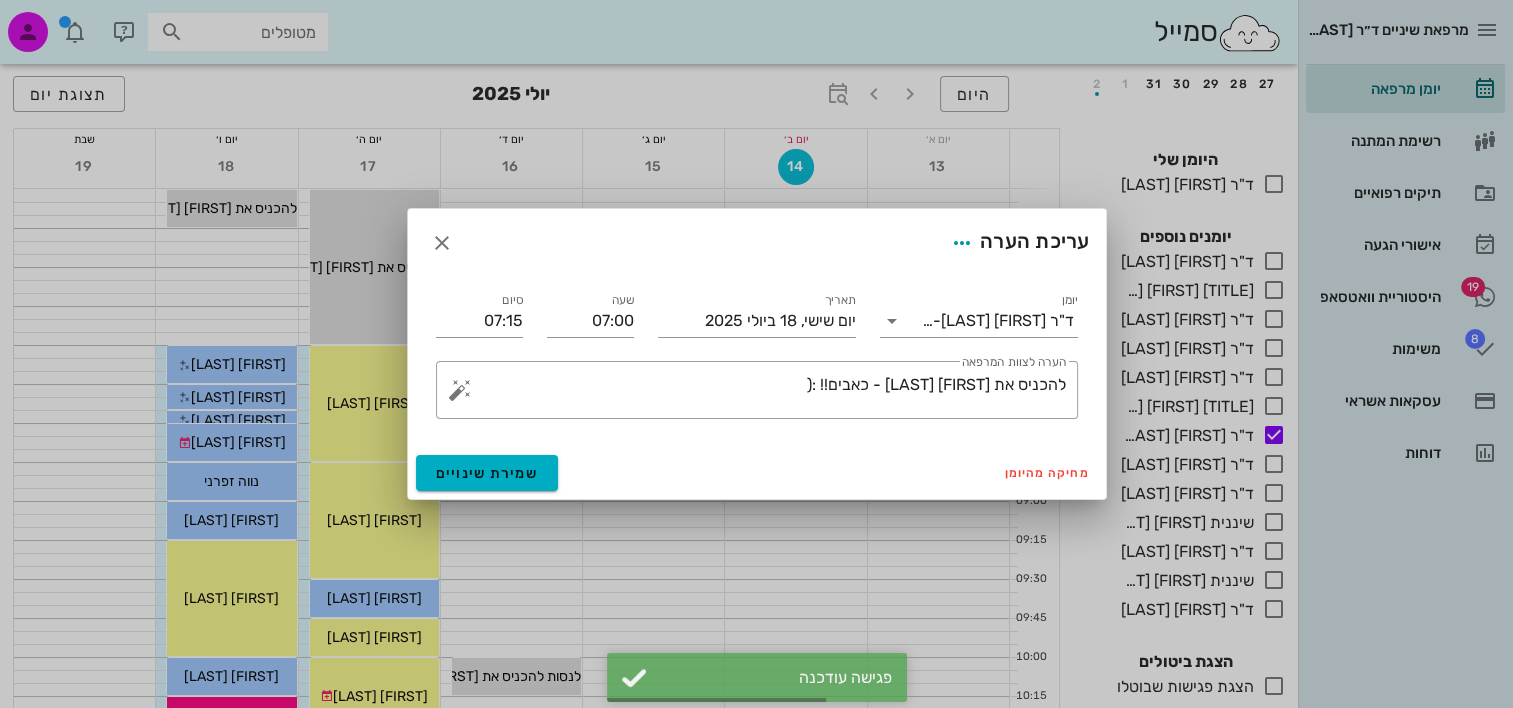 click on "סיום [TIME]" at bounding box center (479, 313) 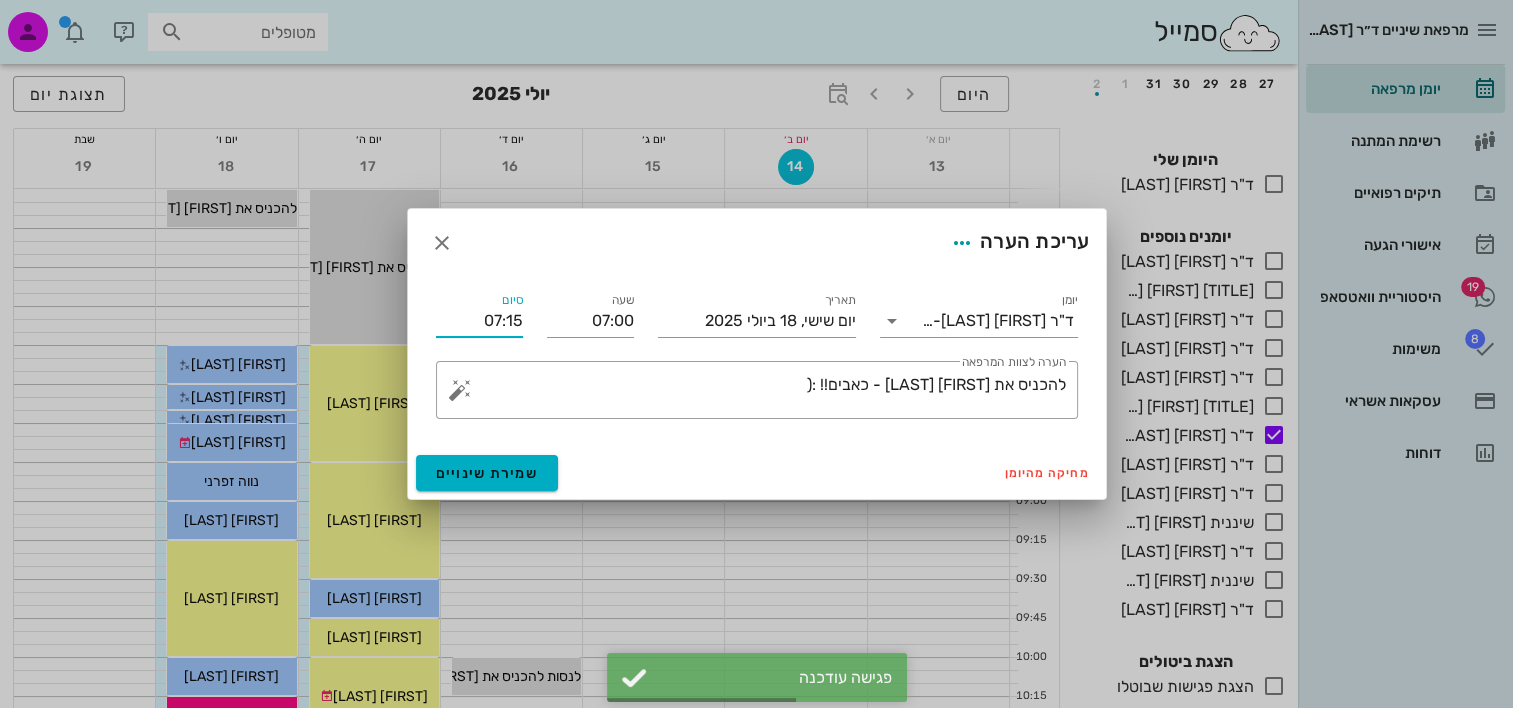 click on "07:15" at bounding box center (479, 321) 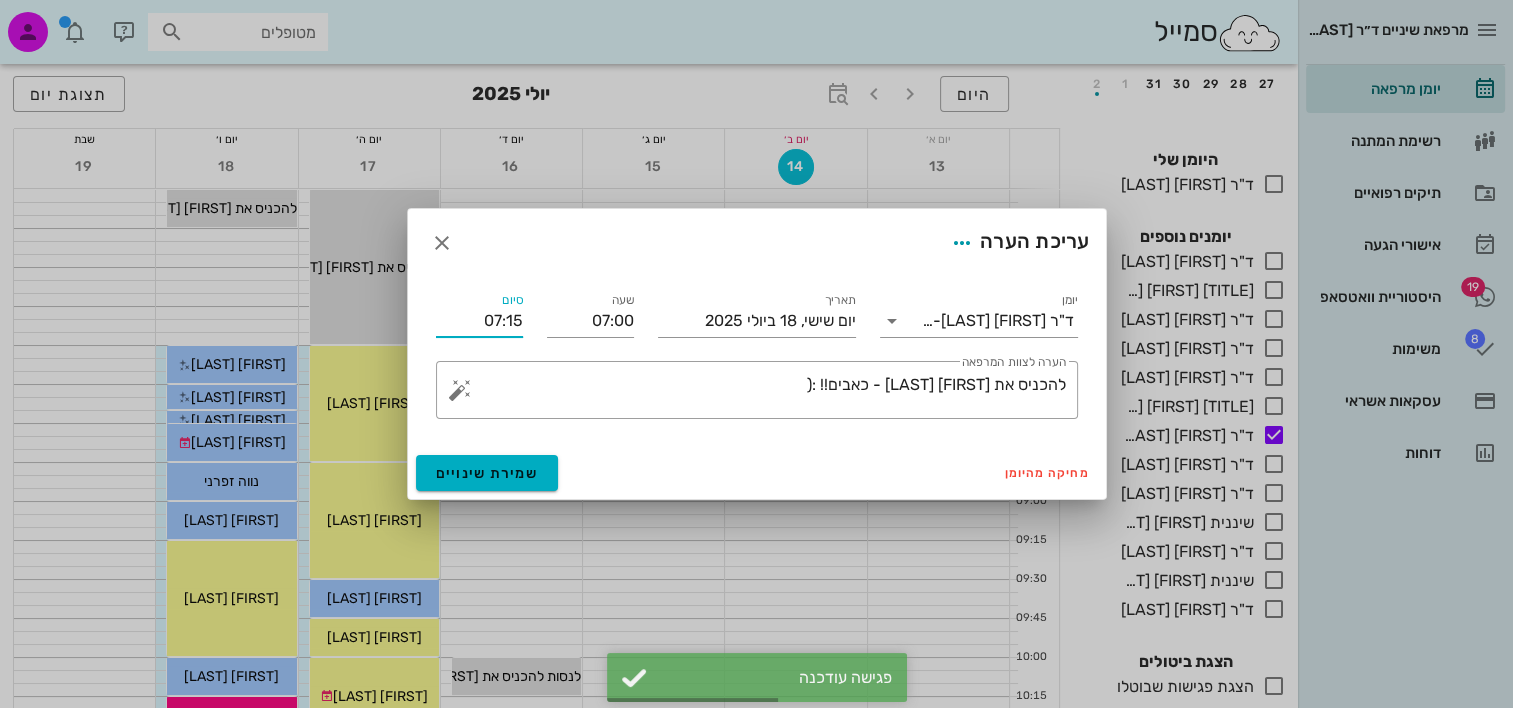 click on "07:15" at bounding box center [479, 321] 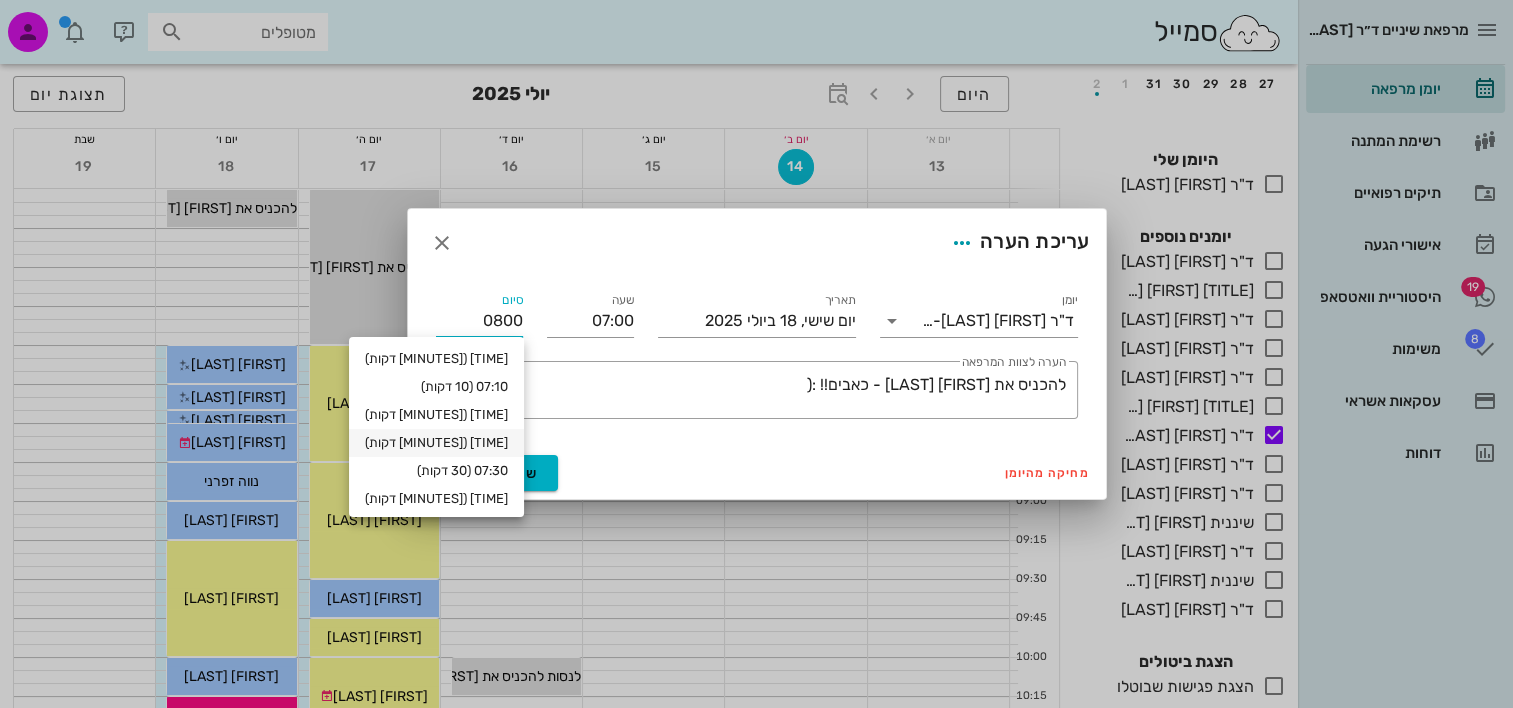 scroll, scrollTop: 100, scrollLeft: 0, axis: vertical 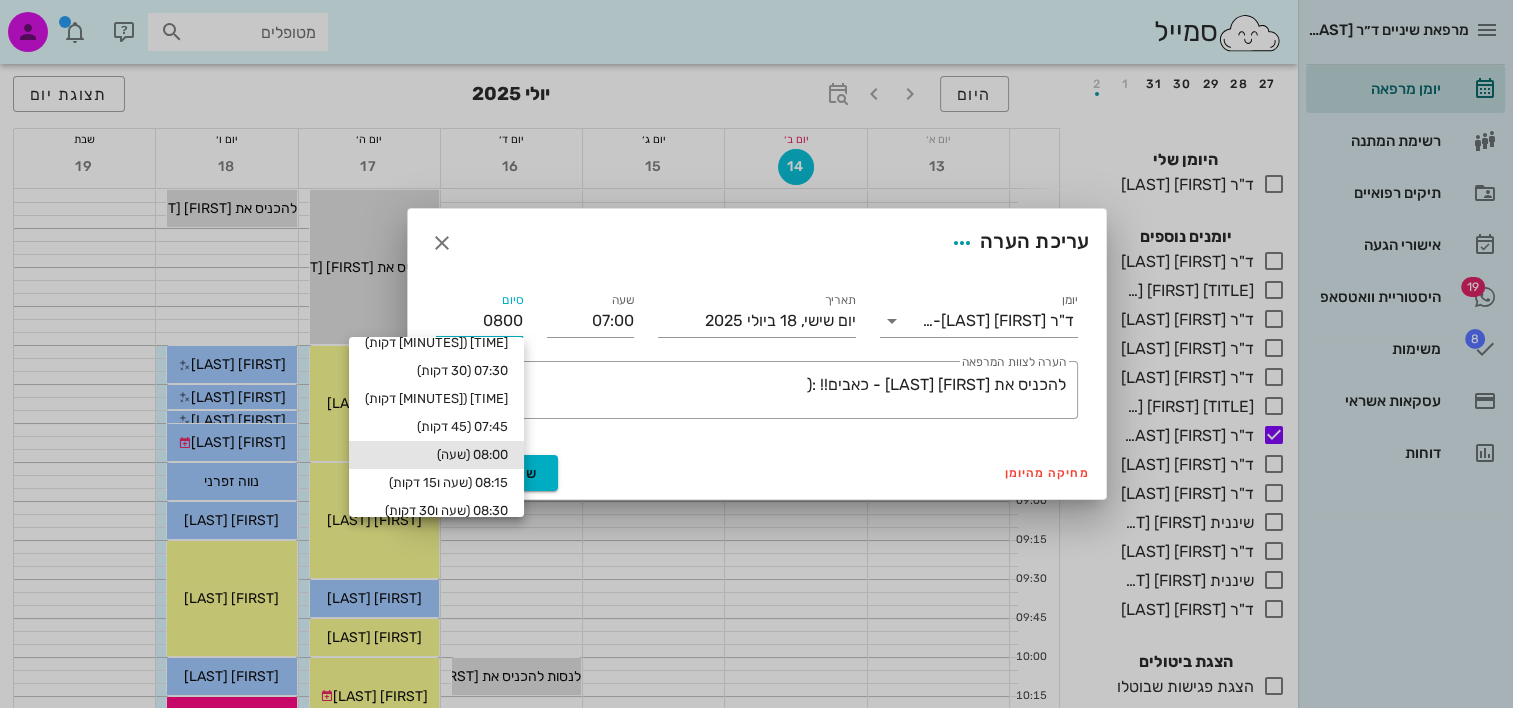type on "08:00" 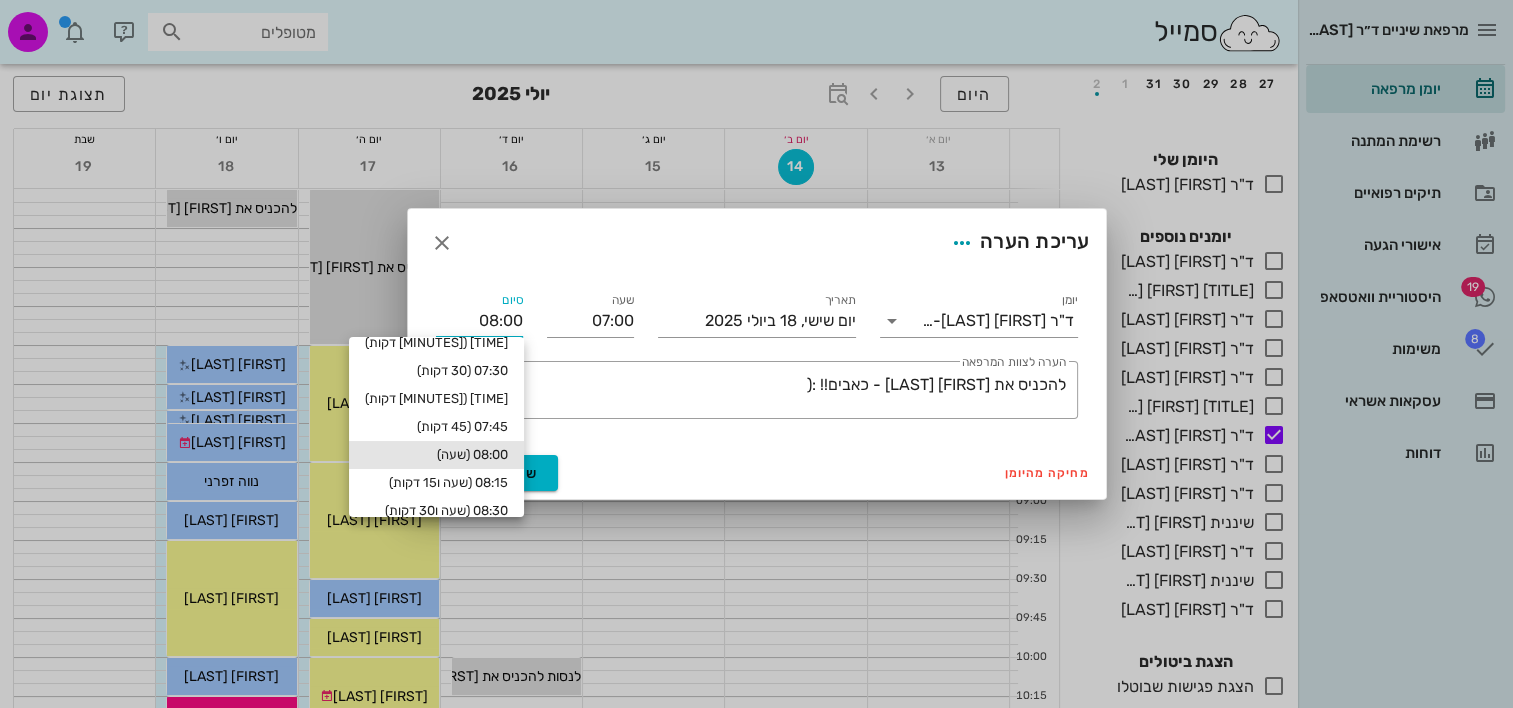 click on "08:00 (שעה)" at bounding box center [436, 455] 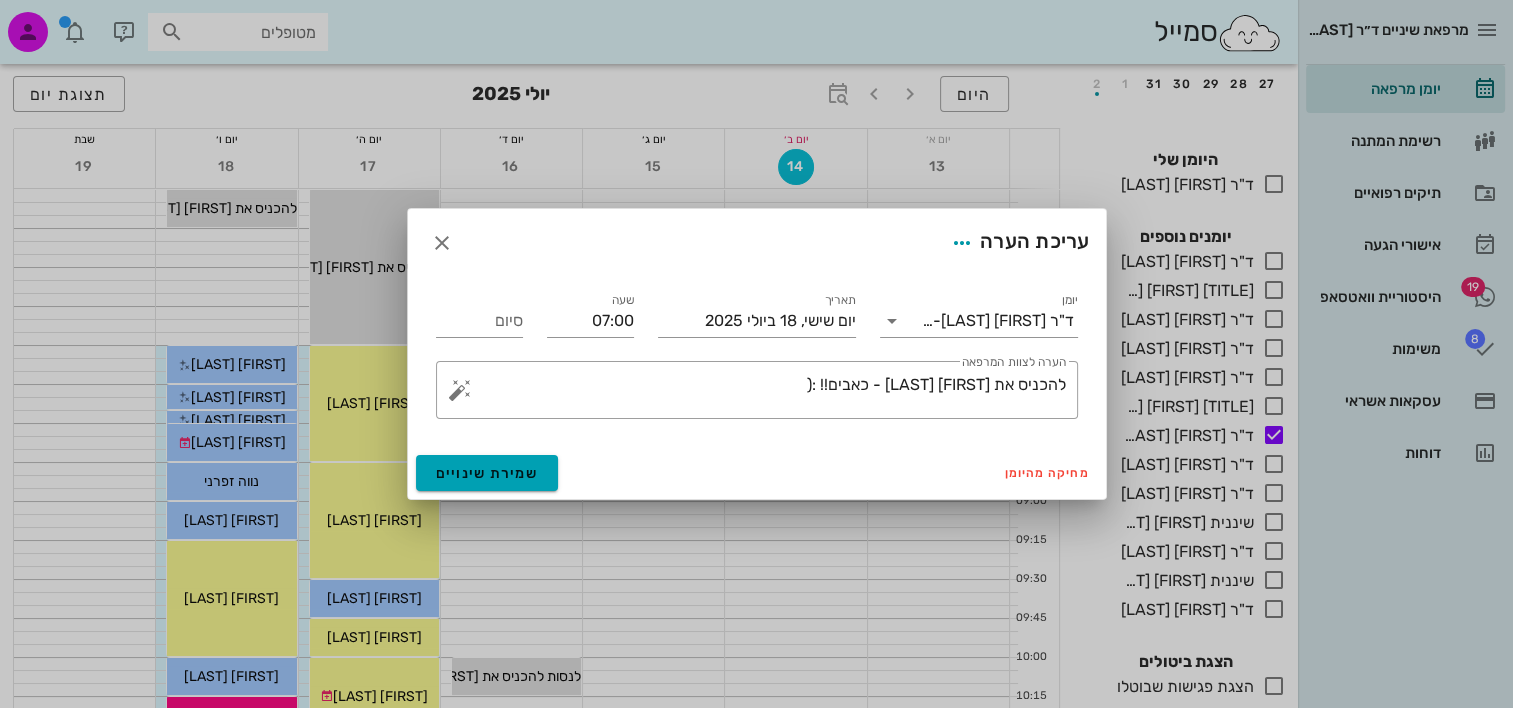 type on "08:00" 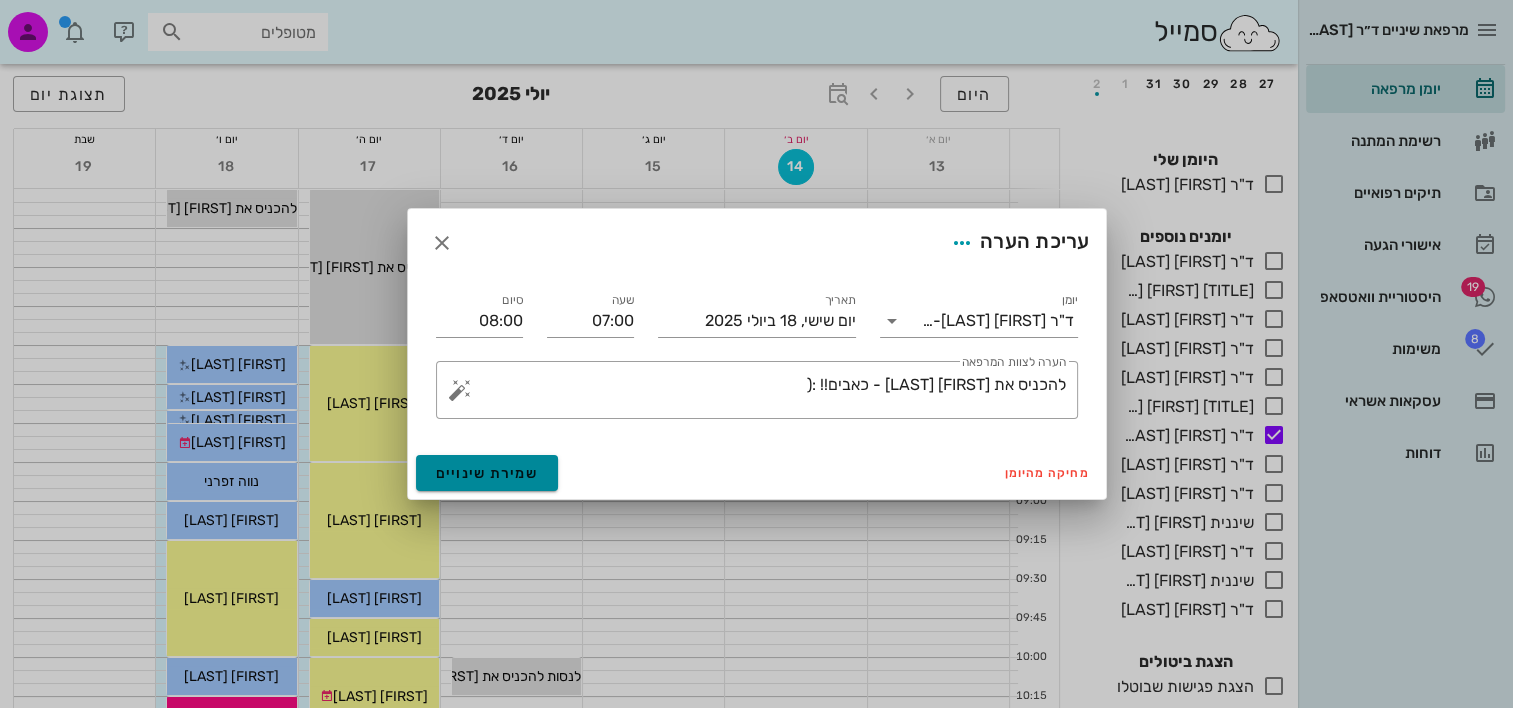 click on "שמירת שינויים" at bounding box center (487, 473) 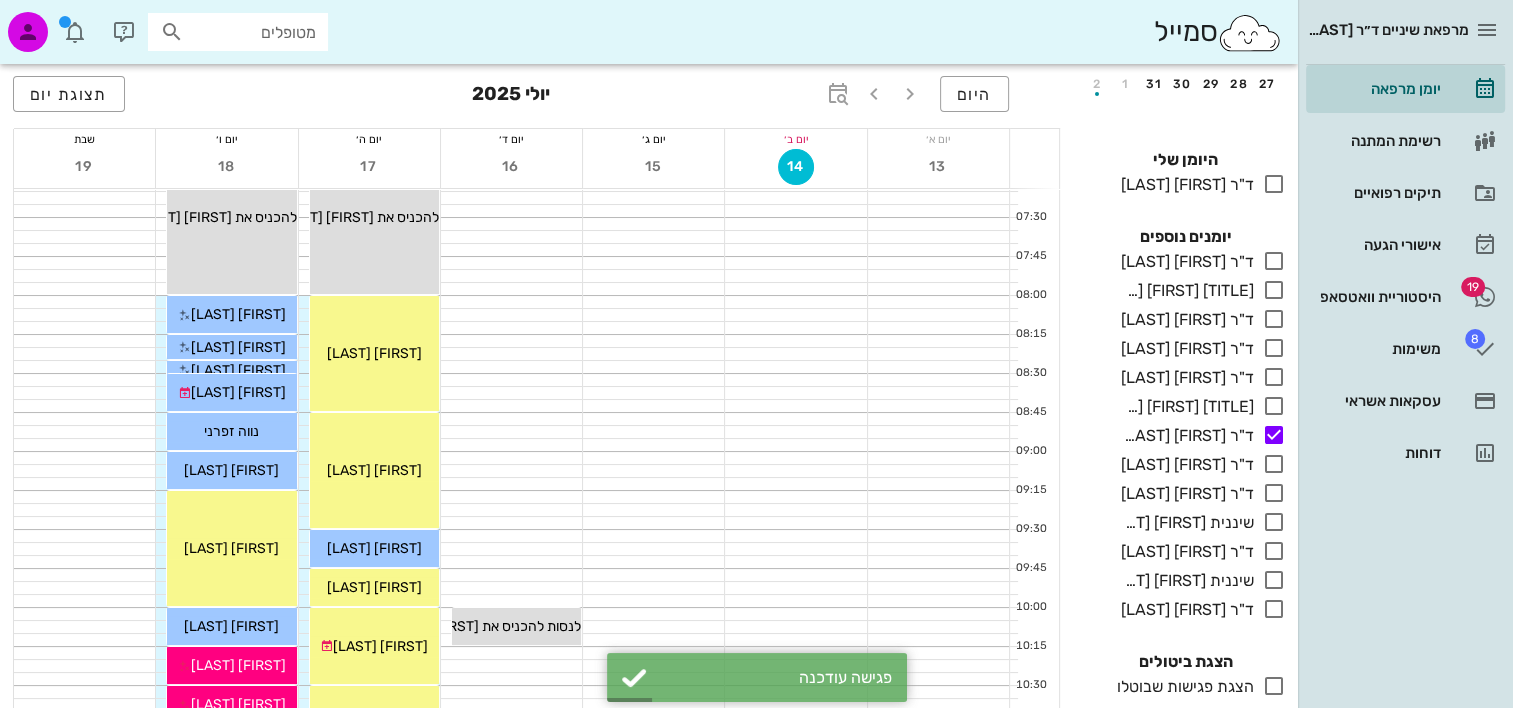 scroll, scrollTop: 0, scrollLeft: 0, axis: both 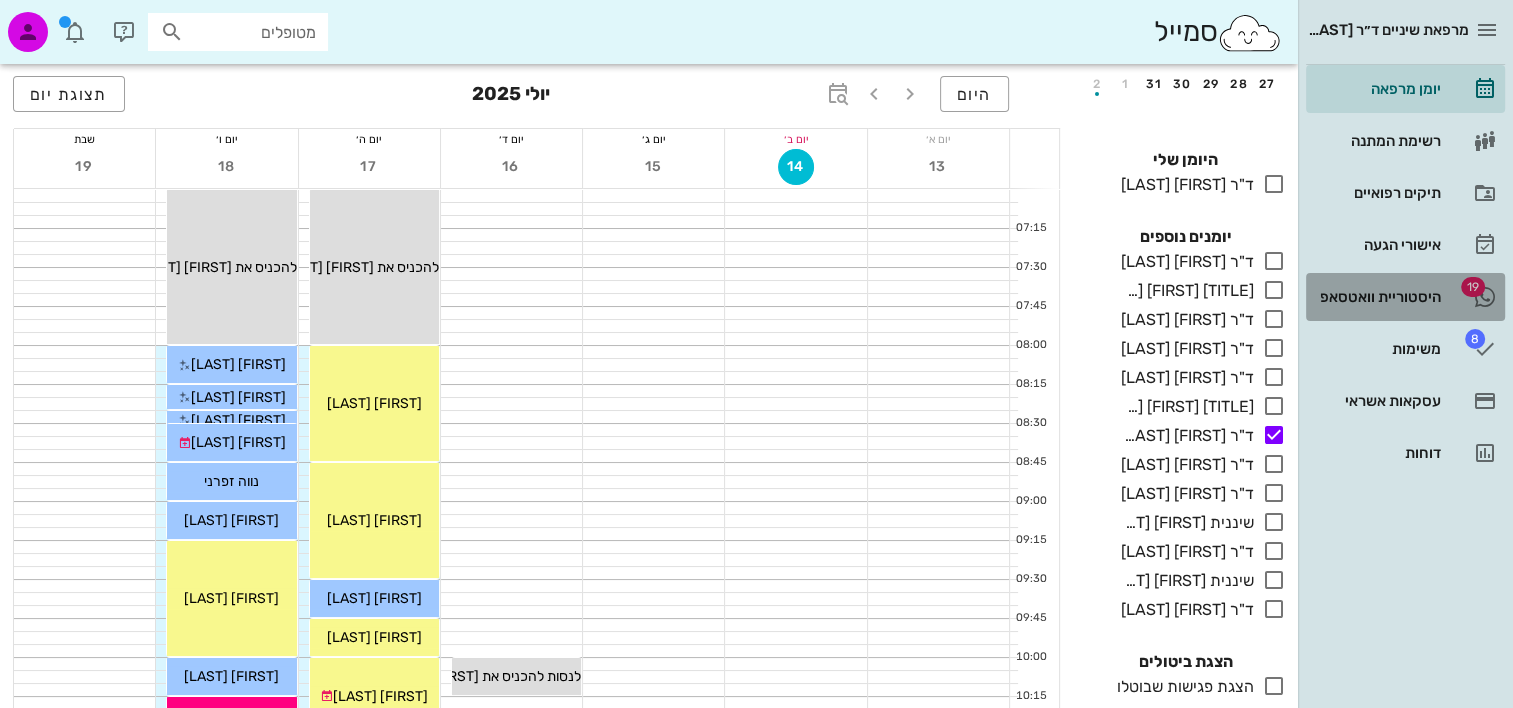 click on "היסטוריית וואטסאפ" at bounding box center (1377, 297) 